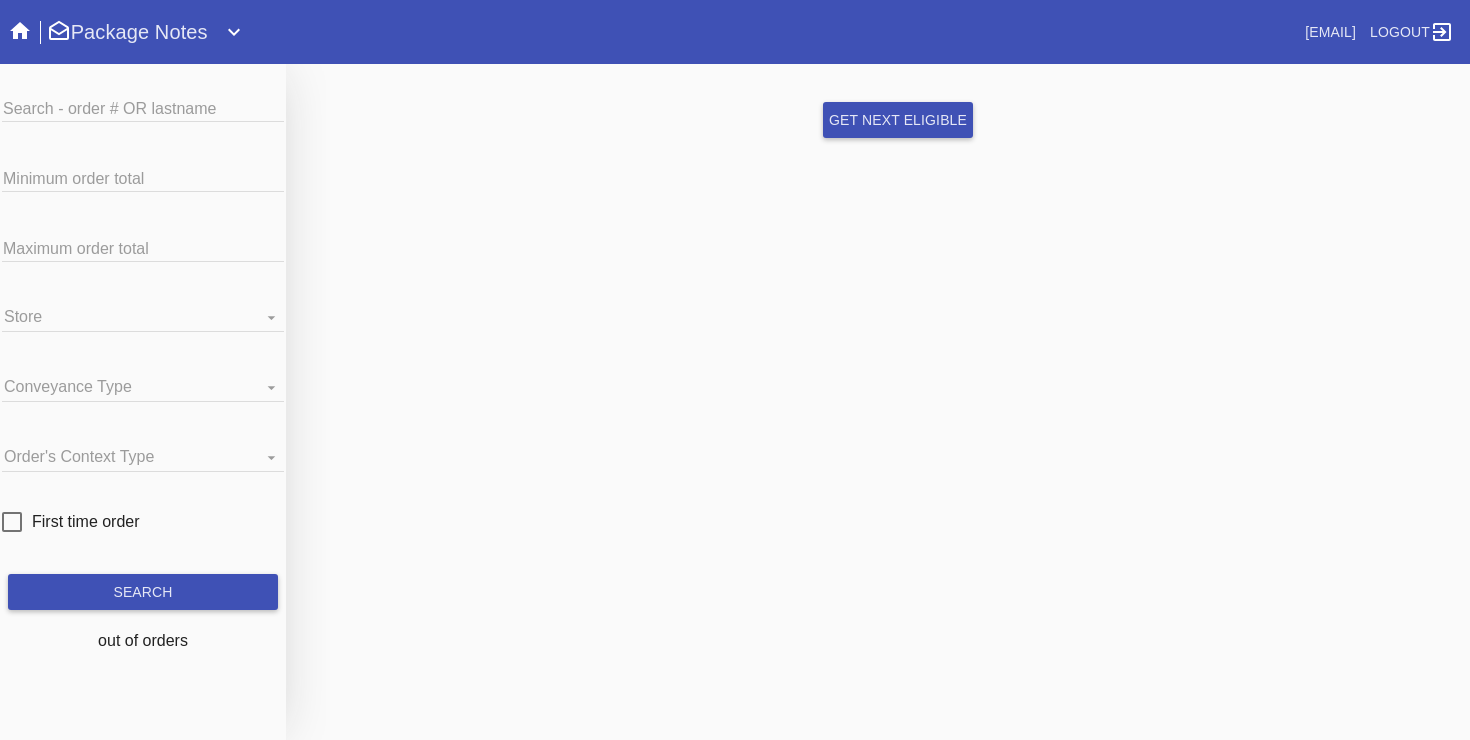 scroll, scrollTop: 0, scrollLeft: 0, axis: both 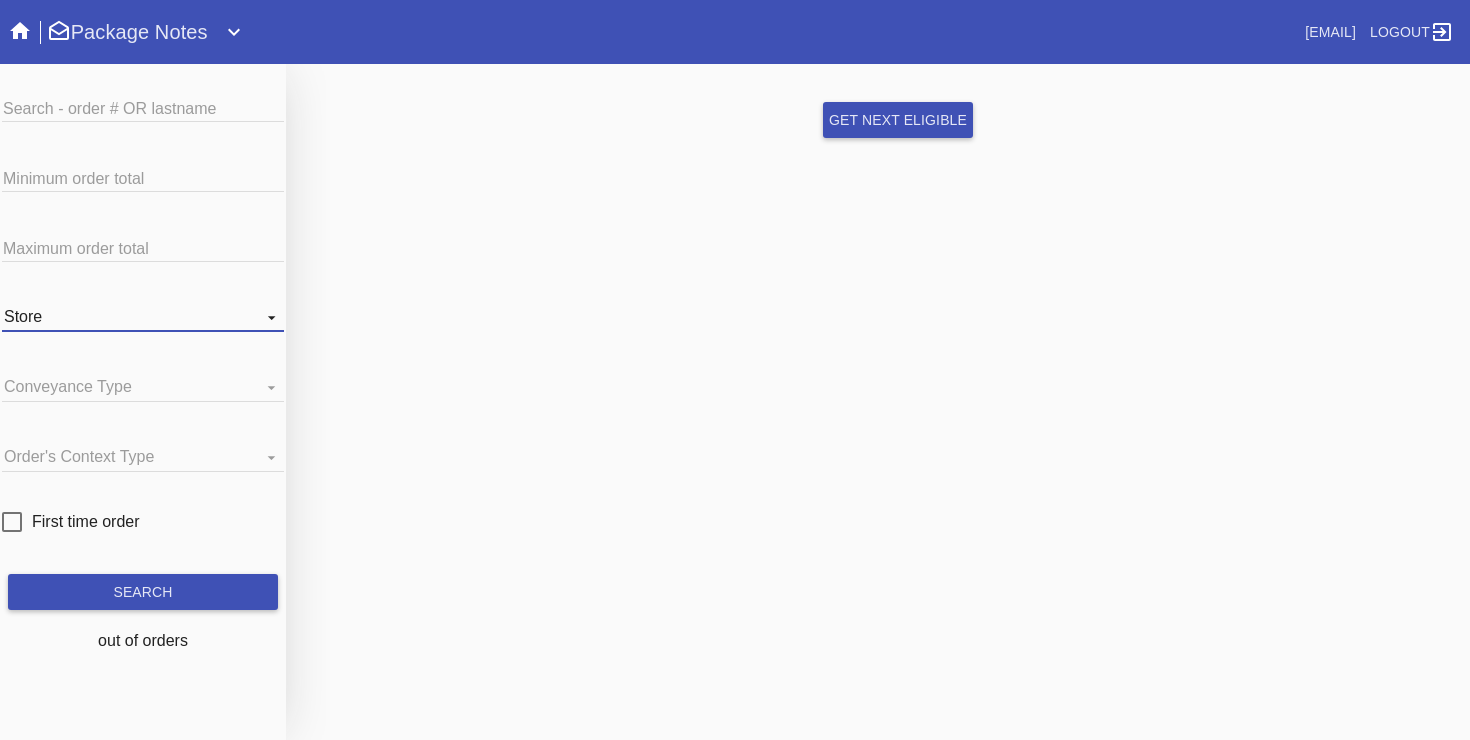click on "Store McLean Inwood Village Central Austin Myers Park Westport Nashville 14th Street New Canaan Palo Alto Santa Monica Bethesda Winnetka The Hill Suburban Square Clarendon Philadelphia Georgetown South End New Orleans Summit Southport Hoboken River Oaks Studio City 82nd and Columbus Park Slope Old Town Bronxville West Loop South Austin Buckhead 76th and 3rd Wellesley Derby Street Murray Hill Framebridge Framebridge HQ Greenwich Village Mosaic District Union Market Westside Provisions River North Boston Seaport Cobble Hill Williamsburg" at bounding box center [143, 317] 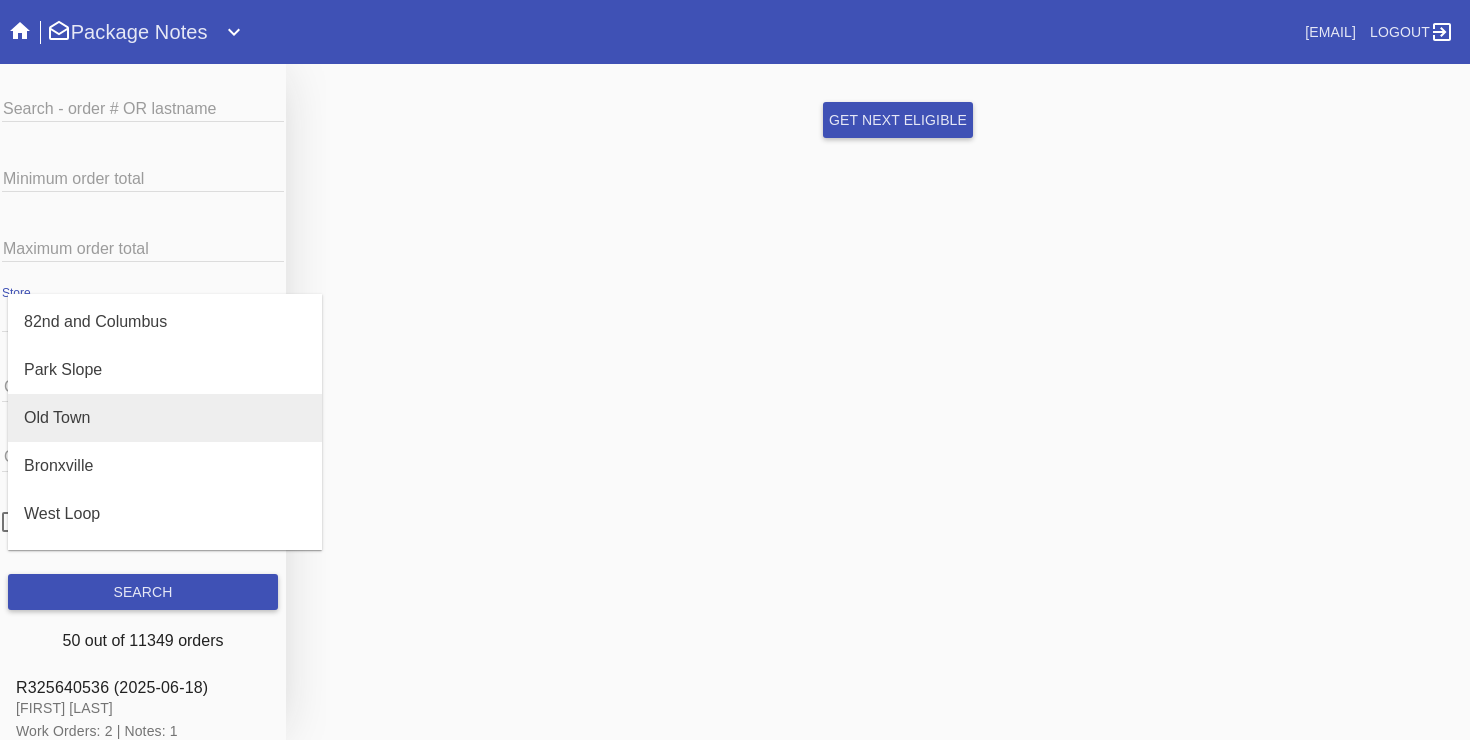 scroll, scrollTop: 1166, scrollLeft: 0, axis: vertical 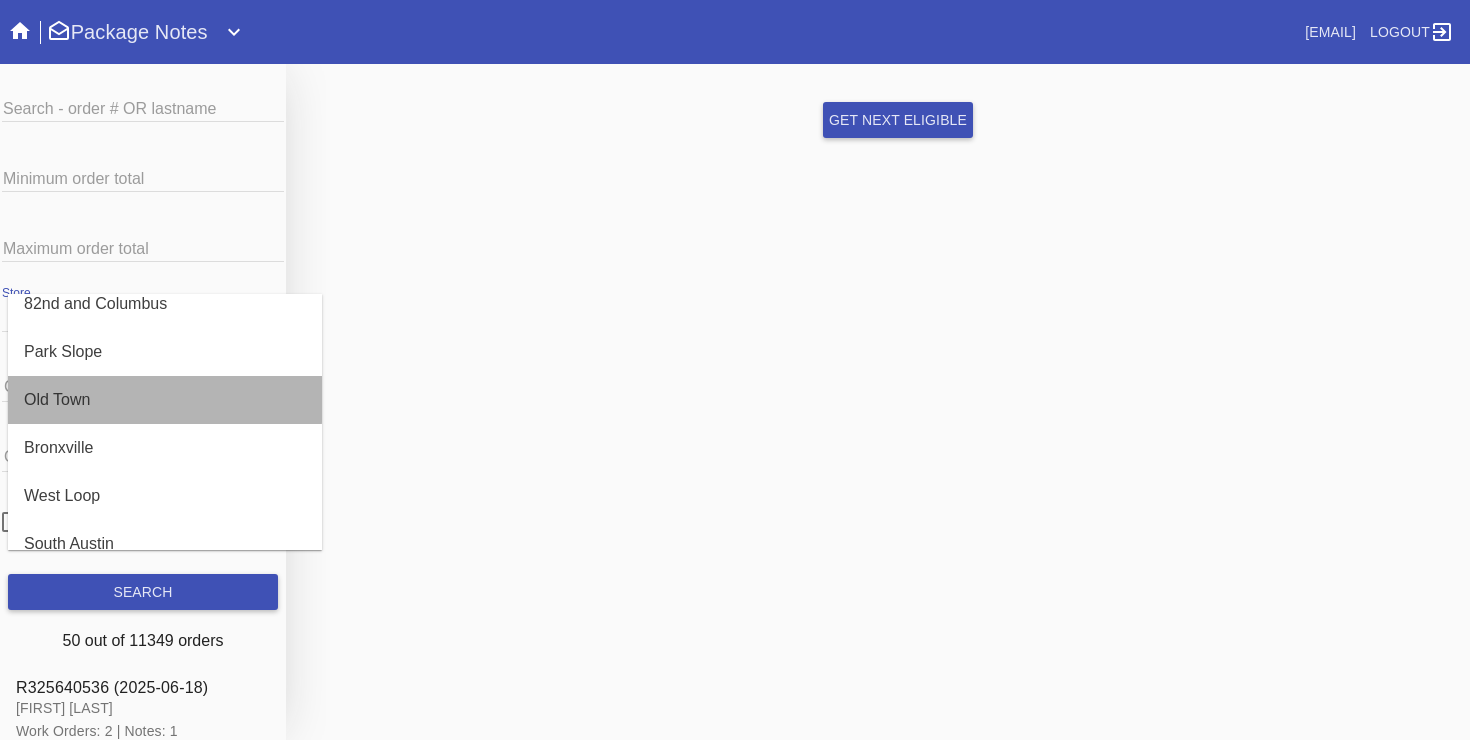 click on "Old Town" at bounding box center [165, 400] 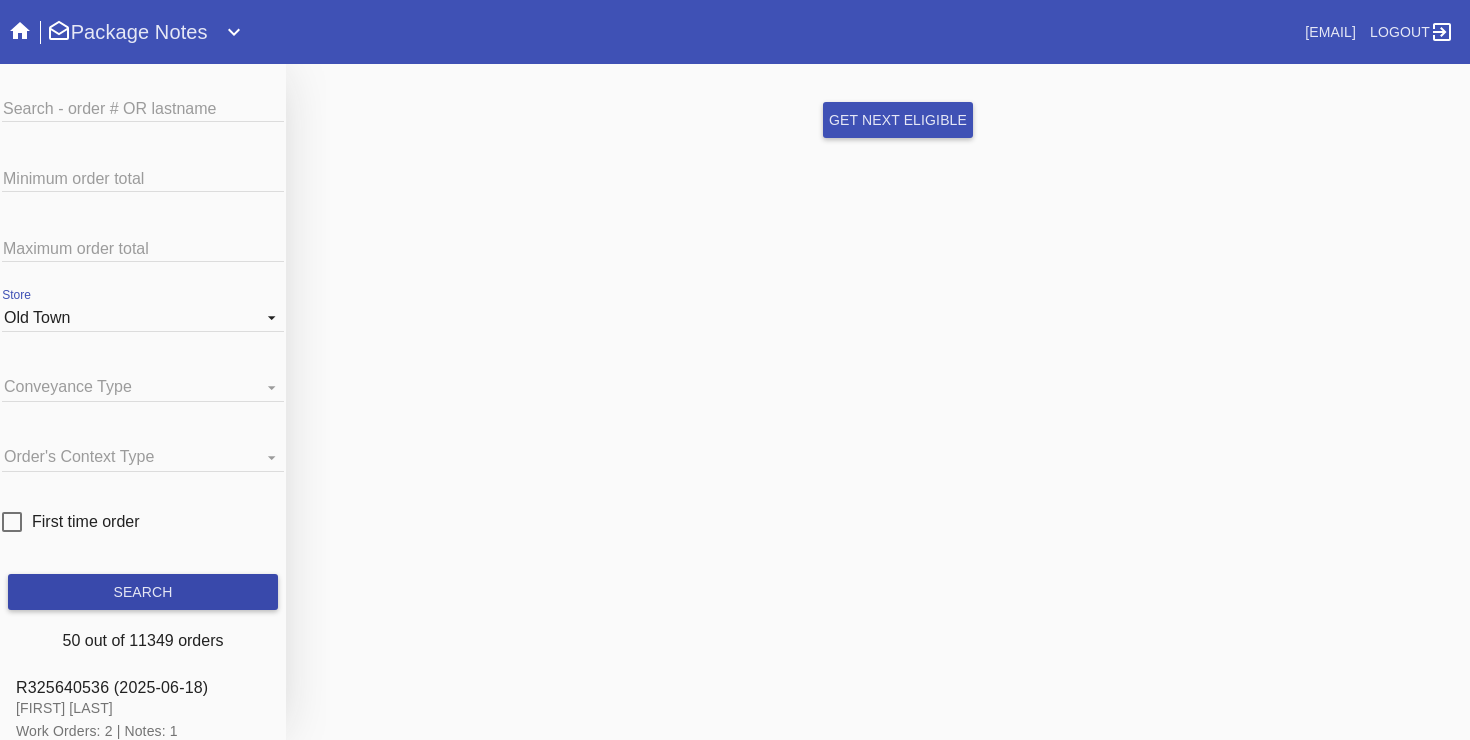 click on "search" at bounding box center (143, 592) 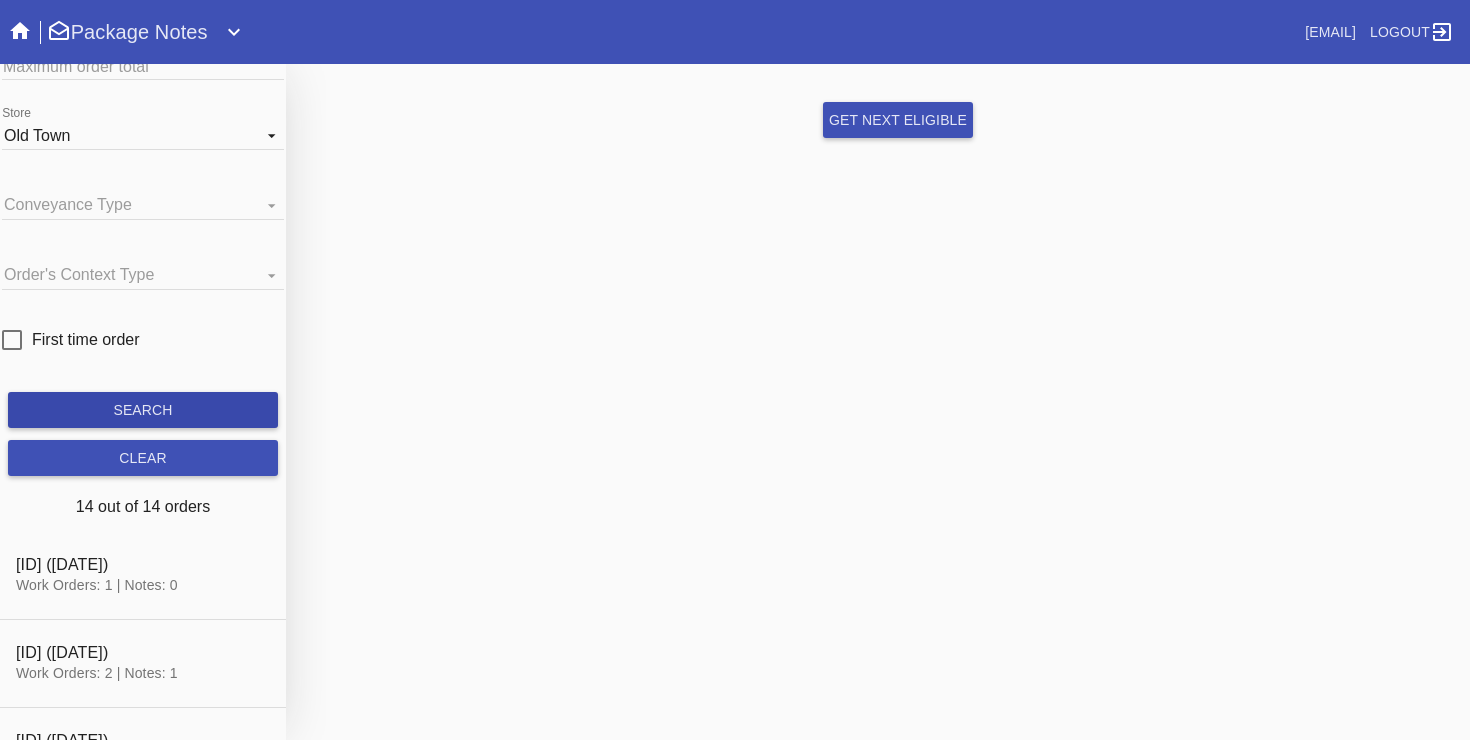 scroll, scrollTop: 184, scrollLeft: 0, axis: vertical 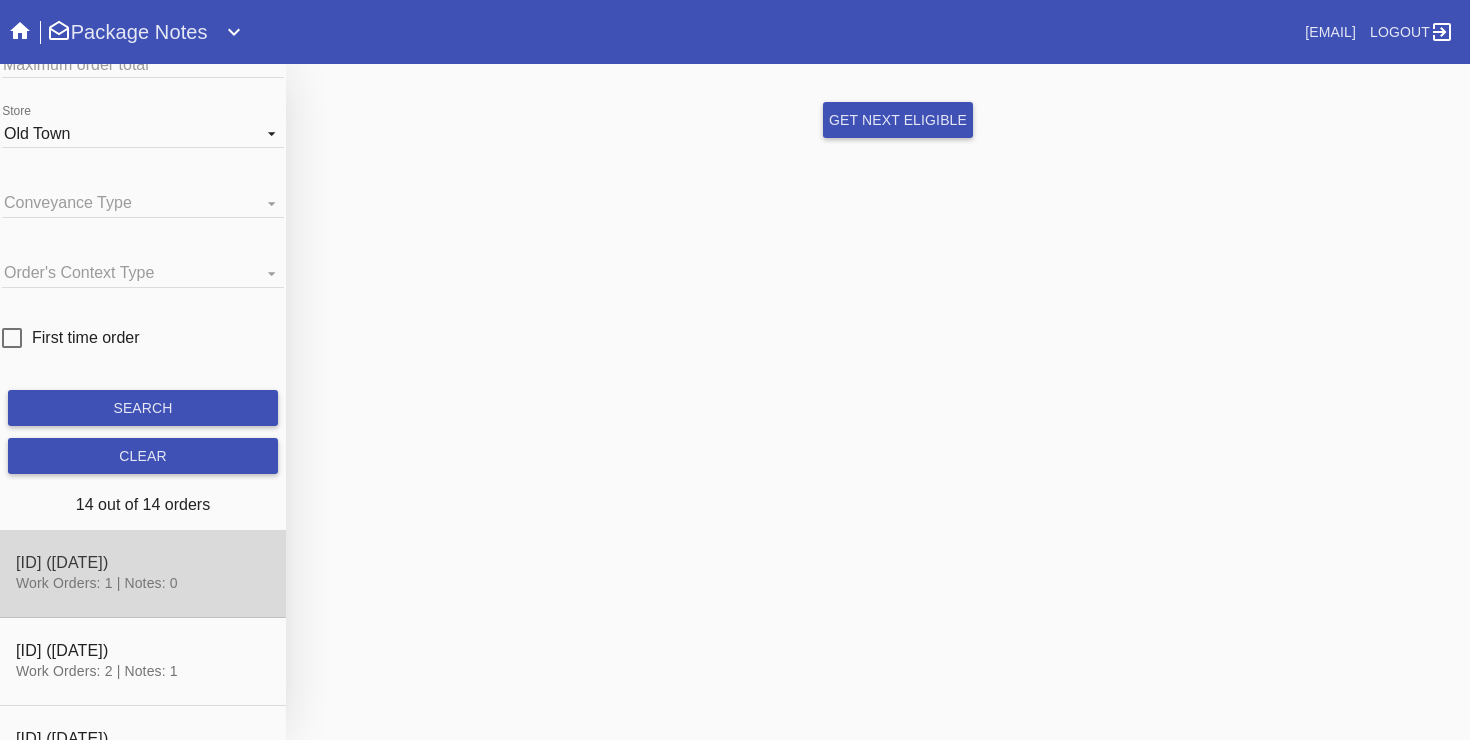 click at bounding box center (143, 574) 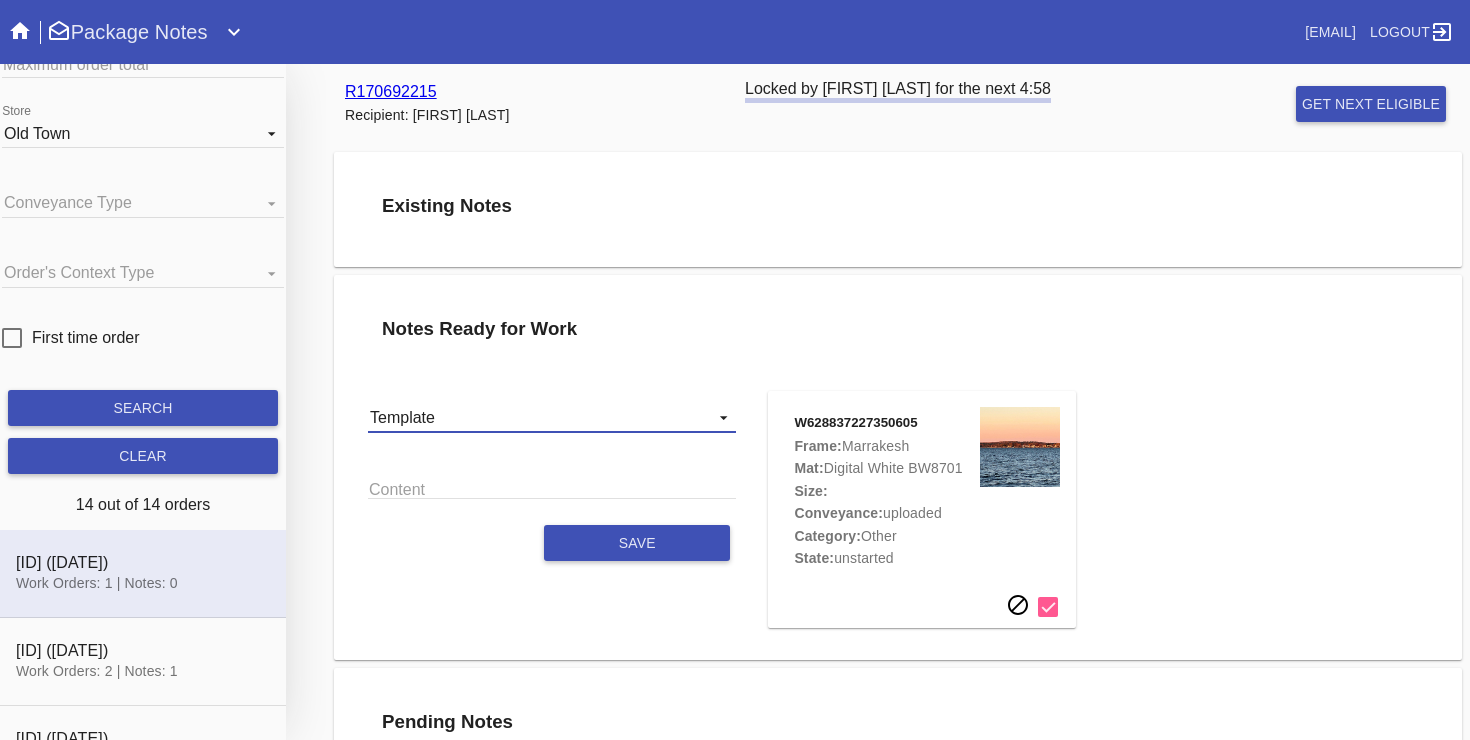 click on "Template
Standard" at bounding box center (552, 418) 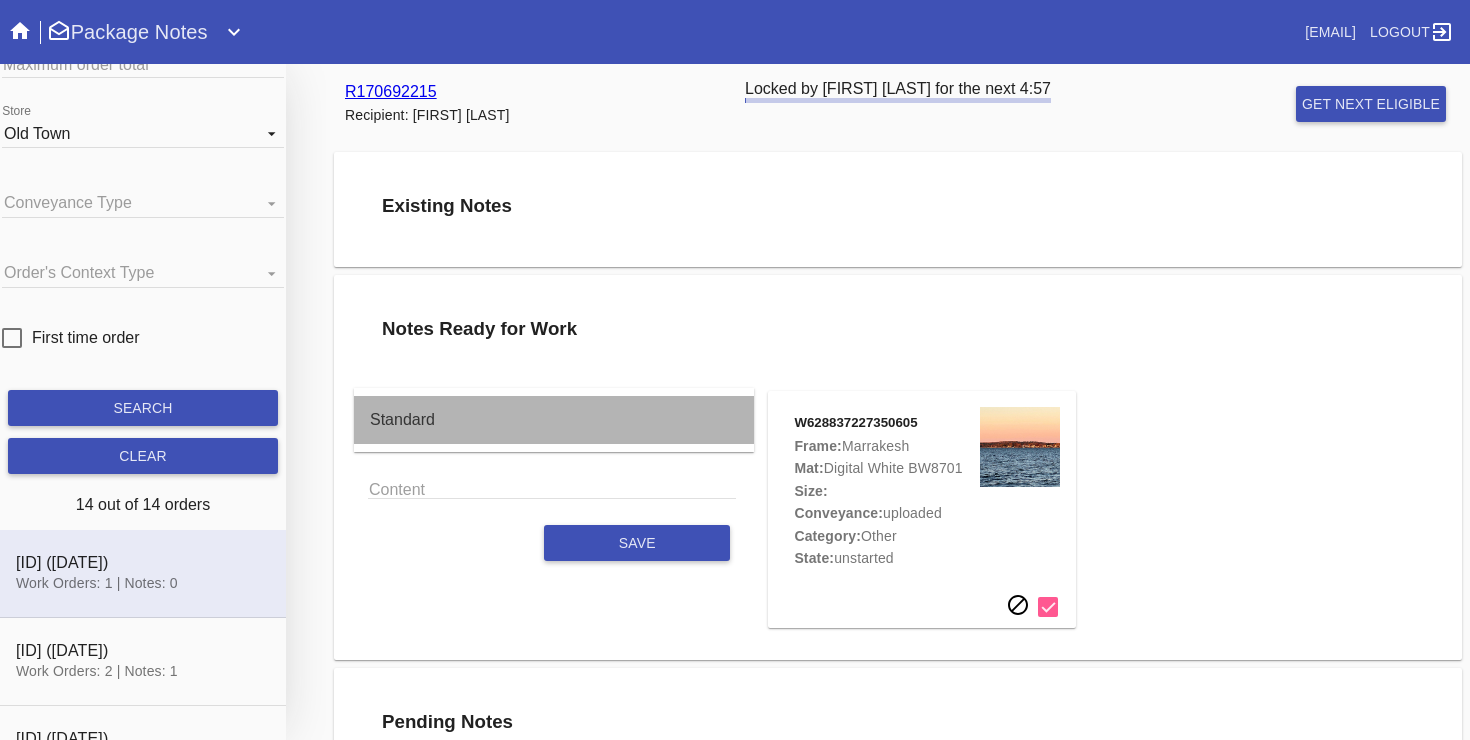 click on "Standard" at bounding box center (554, 420) 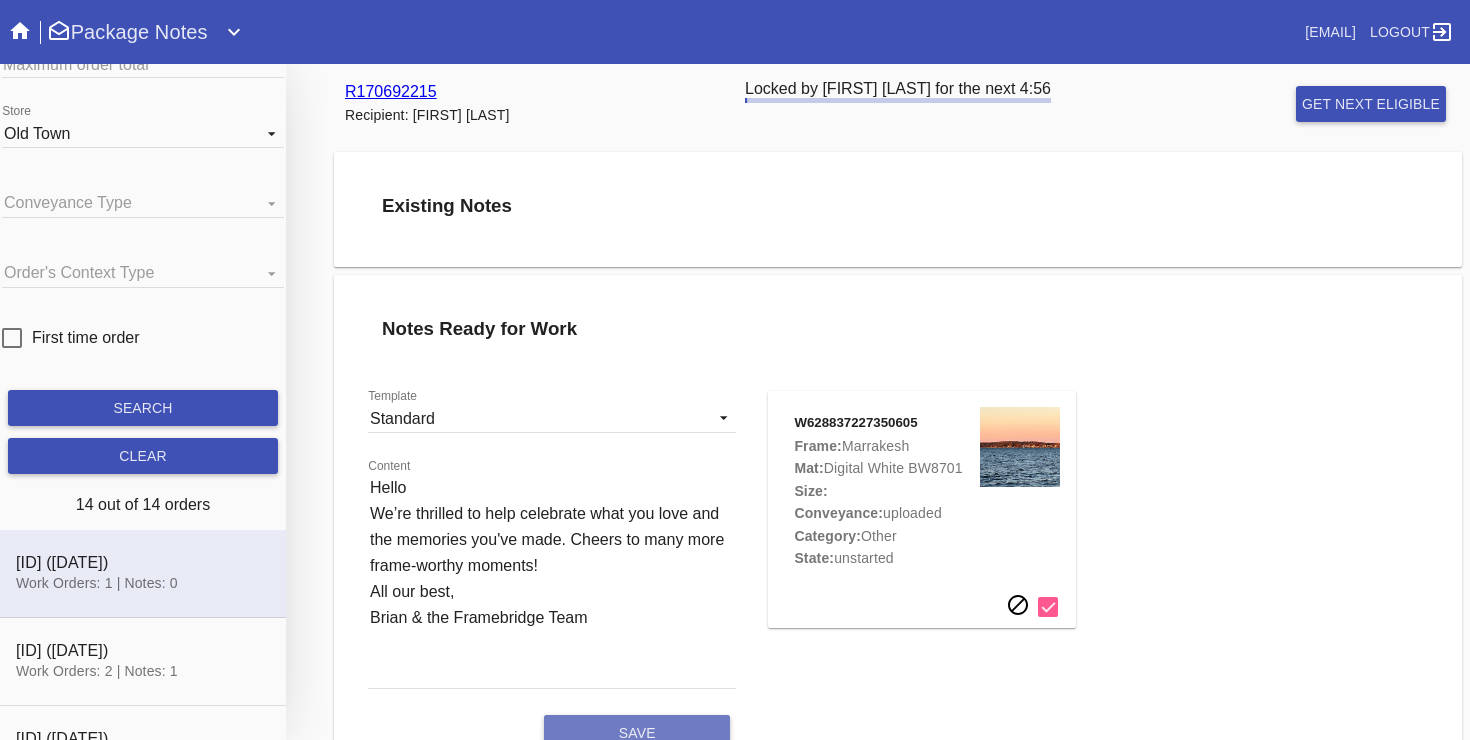 click on "save" 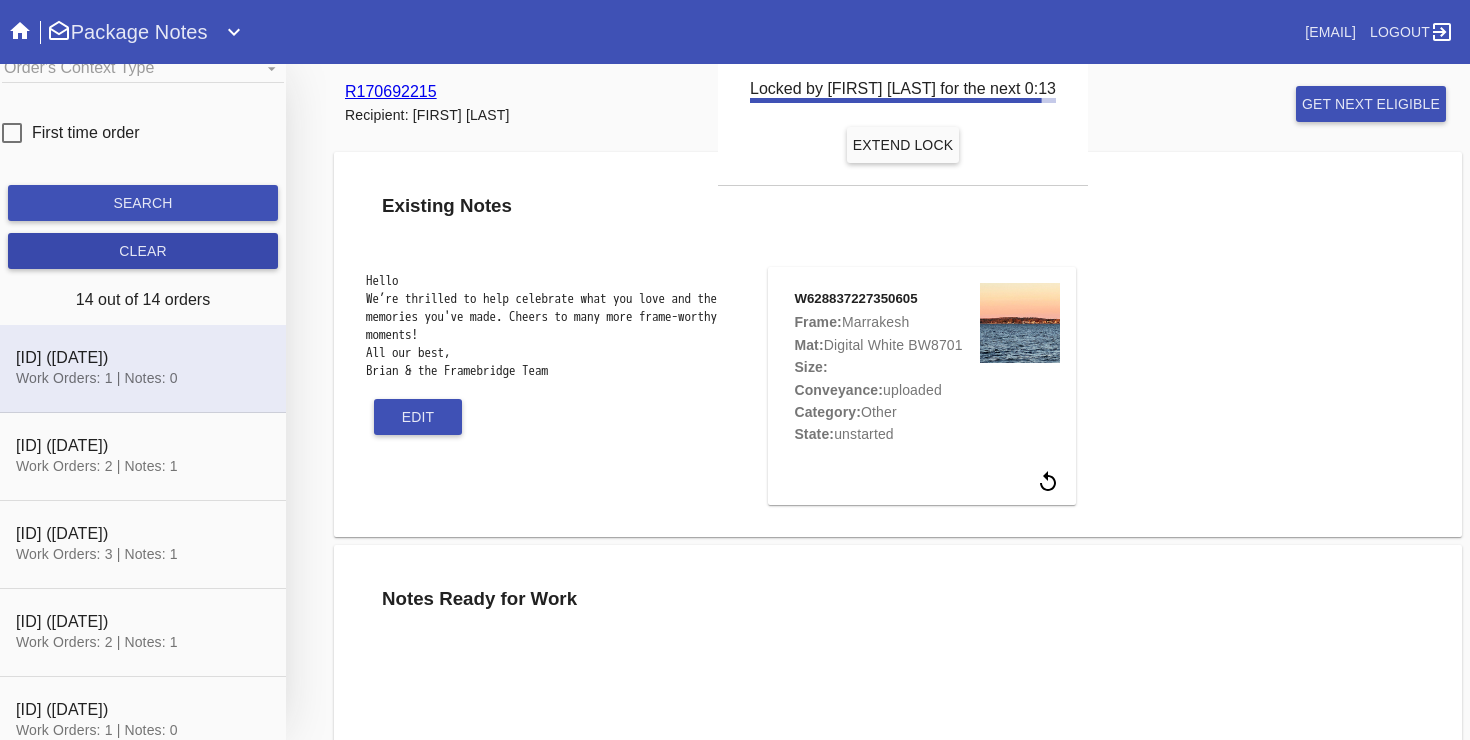 scroll, scrollTop: 396, scrollLeft: 0, axis: vertical 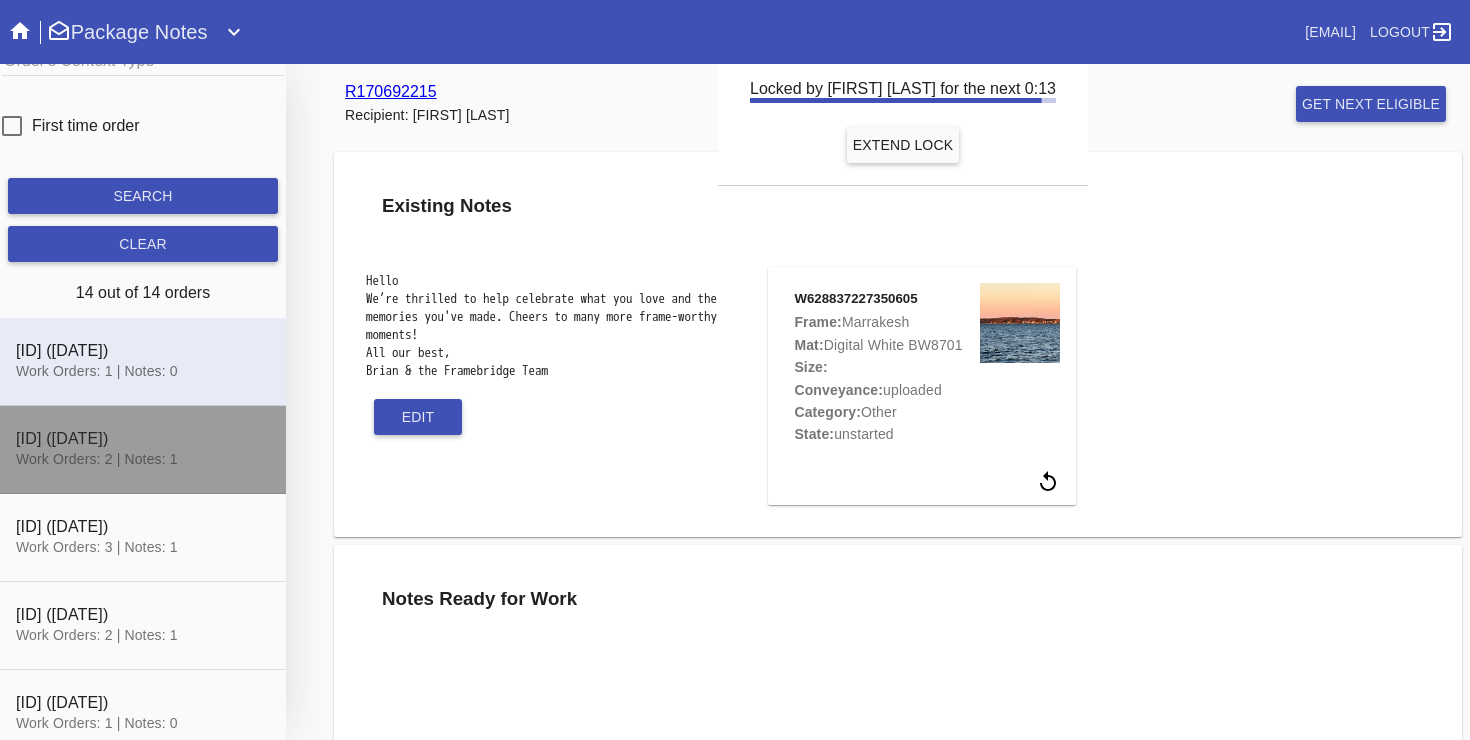 click at bounding box center (143, 450) 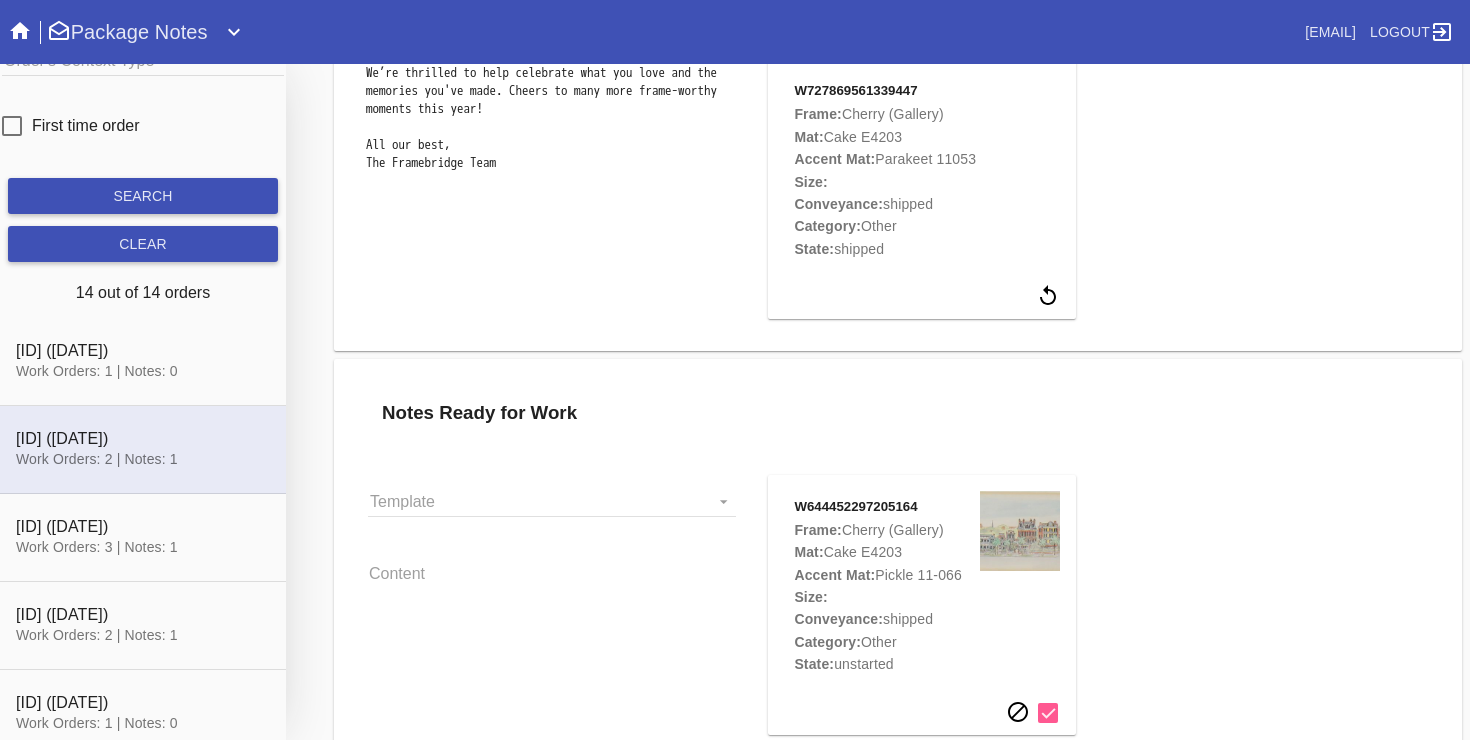 scroll, scrollTop: 216, scrollLeft: 0, axis: vertical 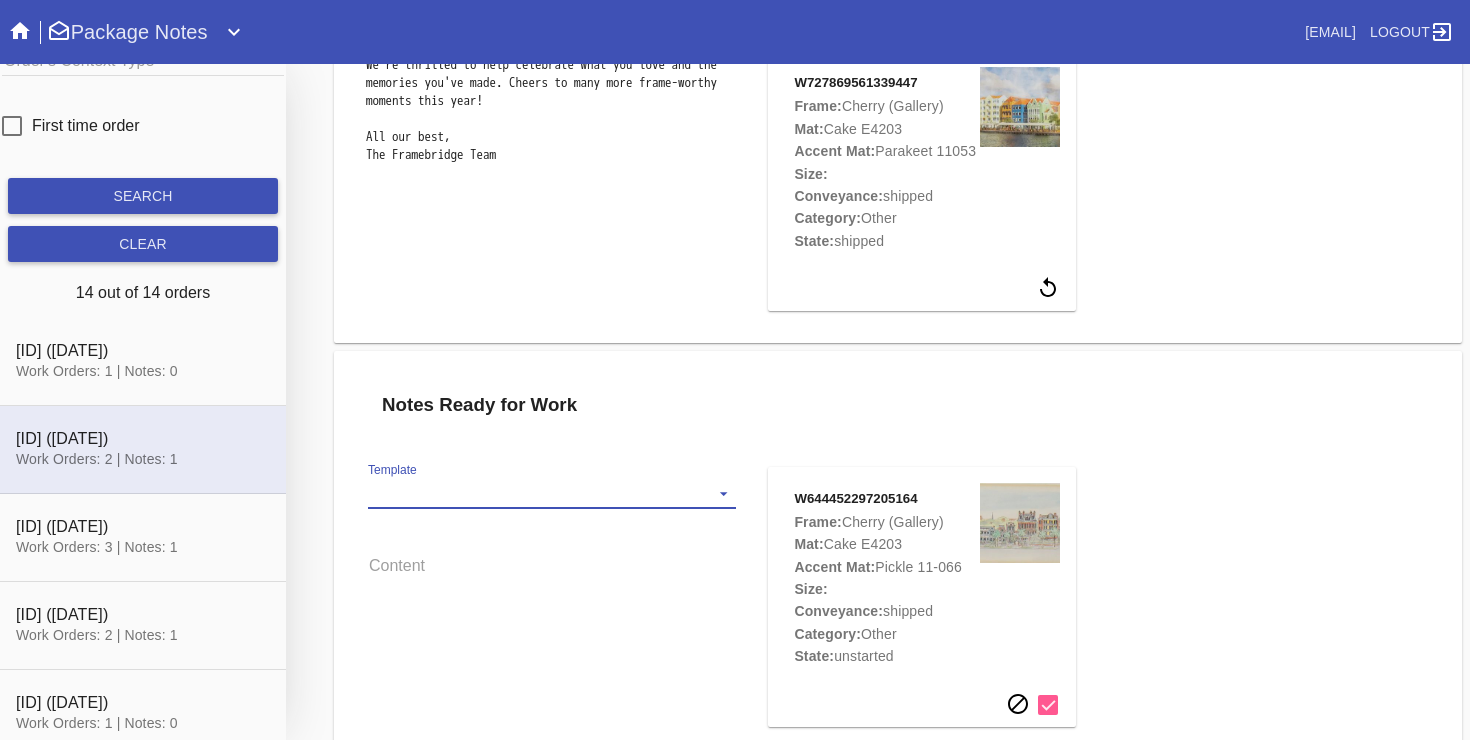 click on "Template
Standard" at bounding box center (552, 494) 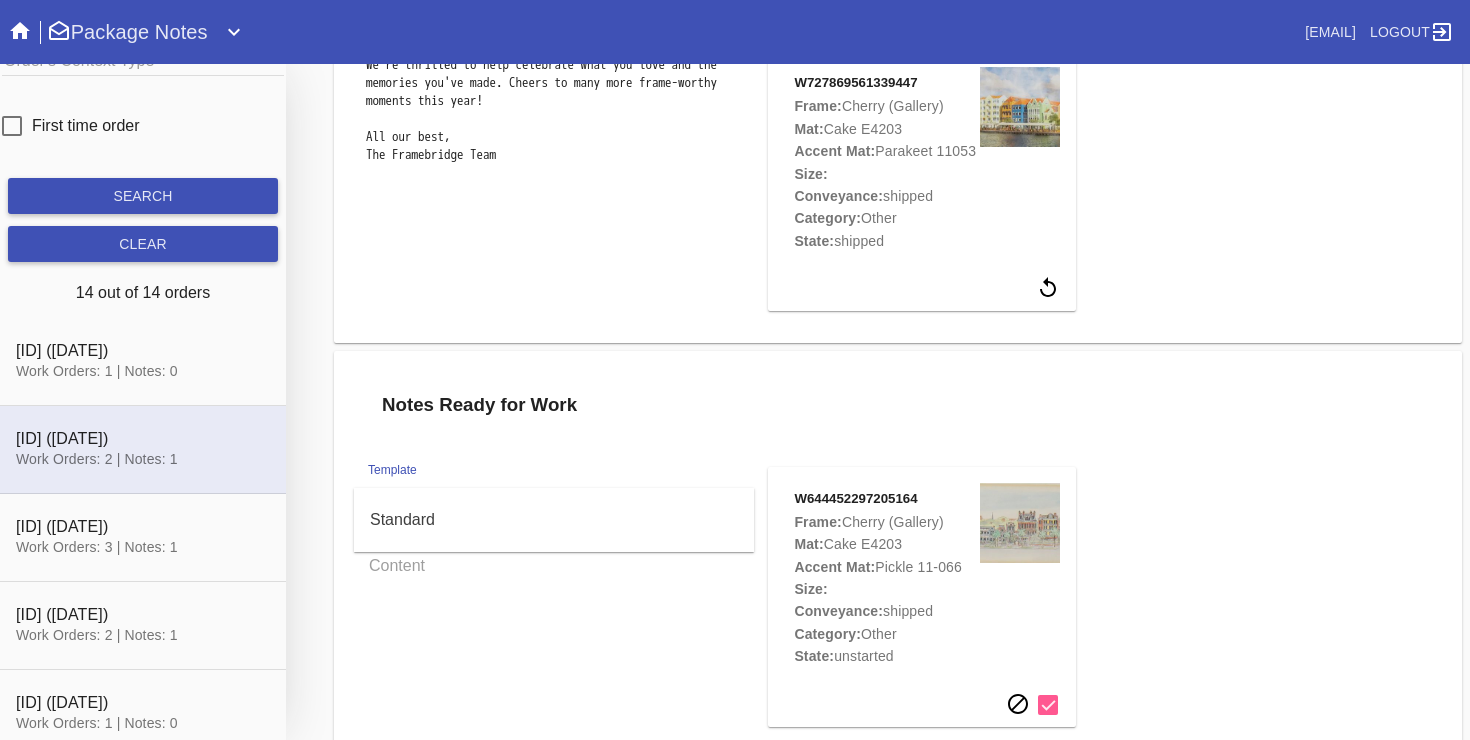 click on "Standard" at bounding box center [554, 520] 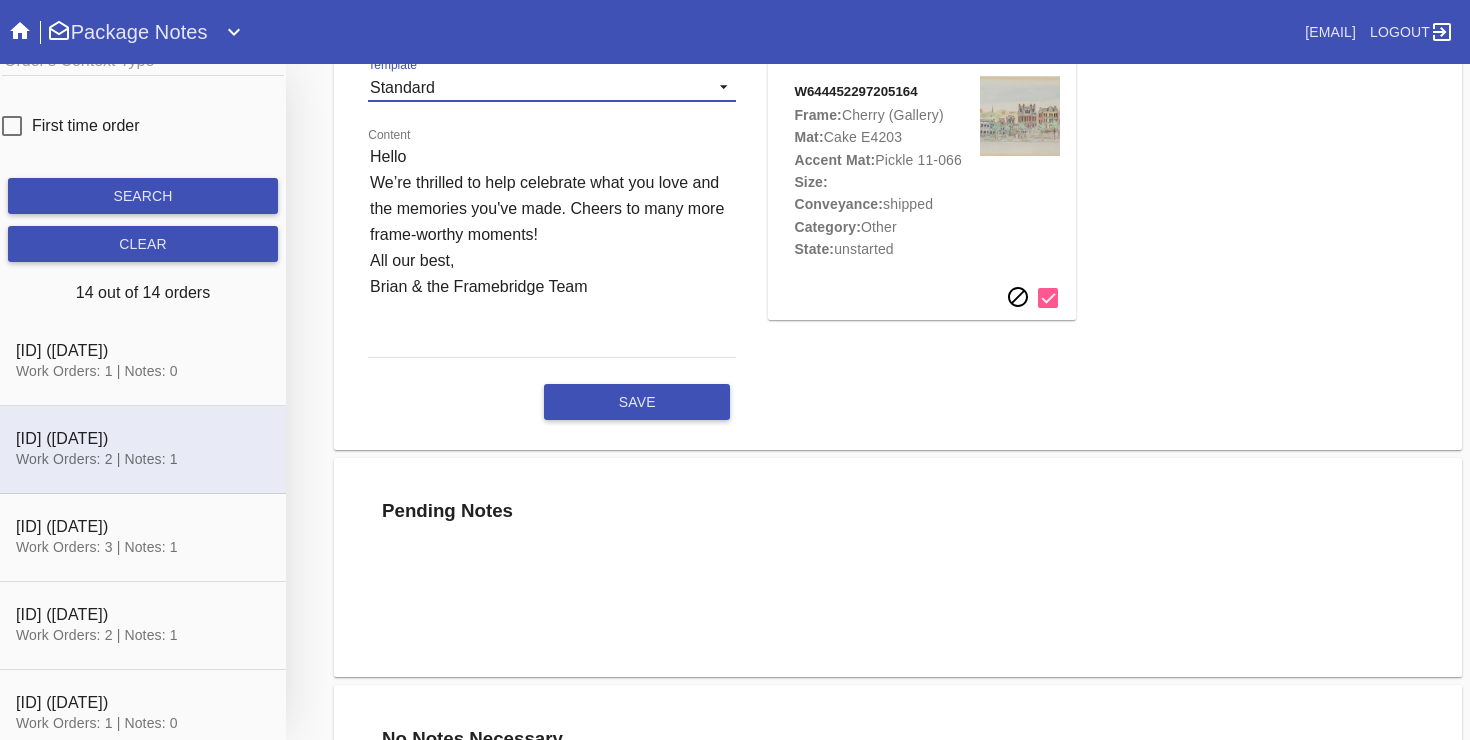 scroll, scrollTop: 674, scrollLeft: 0, axis: vertical 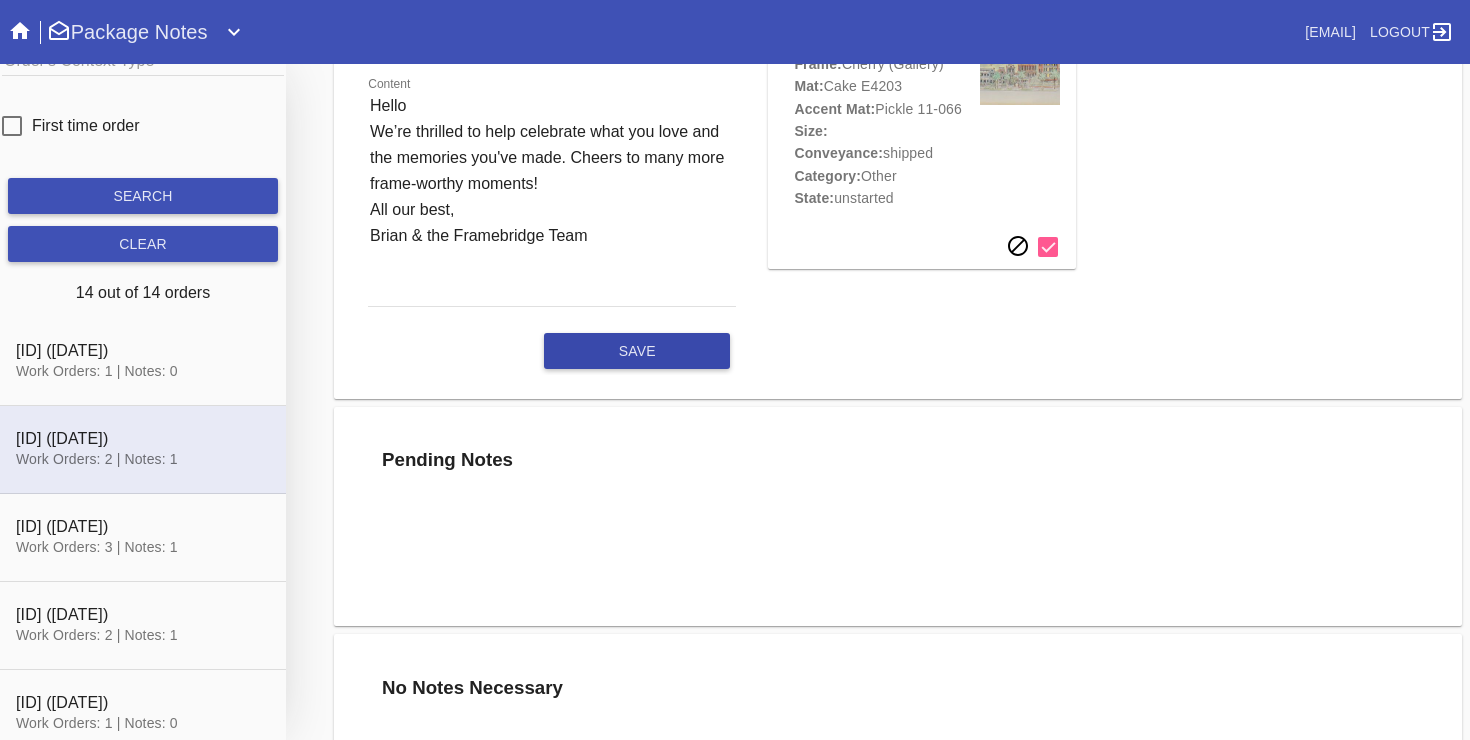 click on "save" 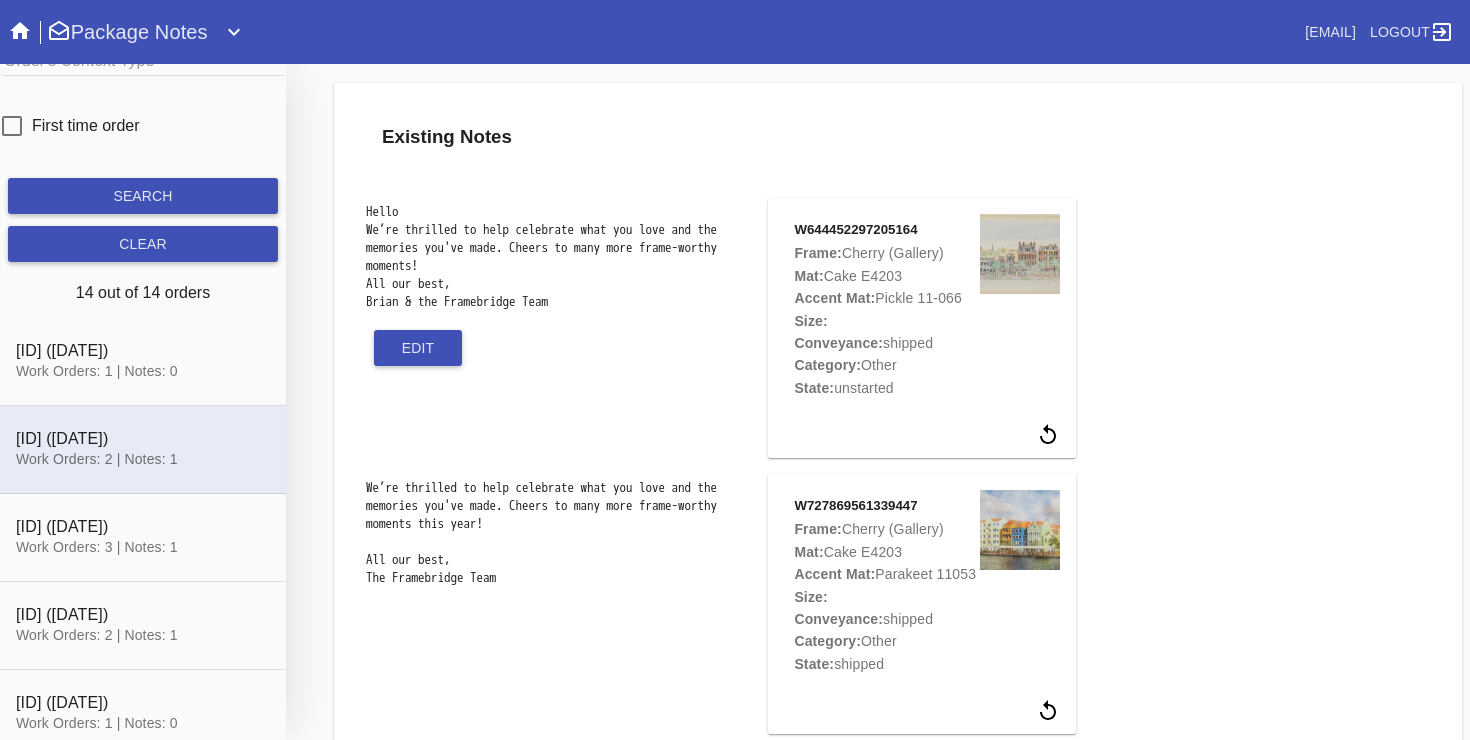 scroll, scrollTop: 0, scrollLeft: 0, axis: both 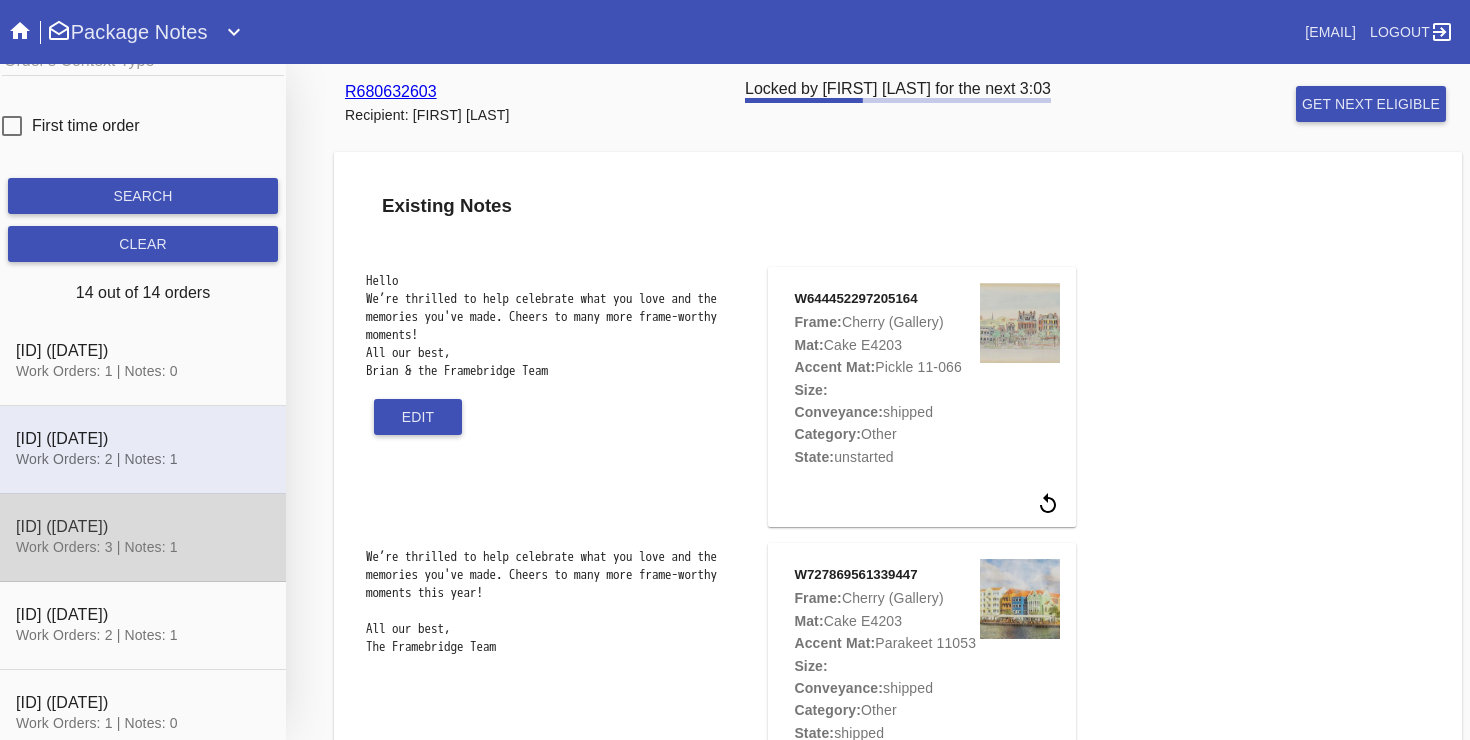 click at bounding box center [143, 538] 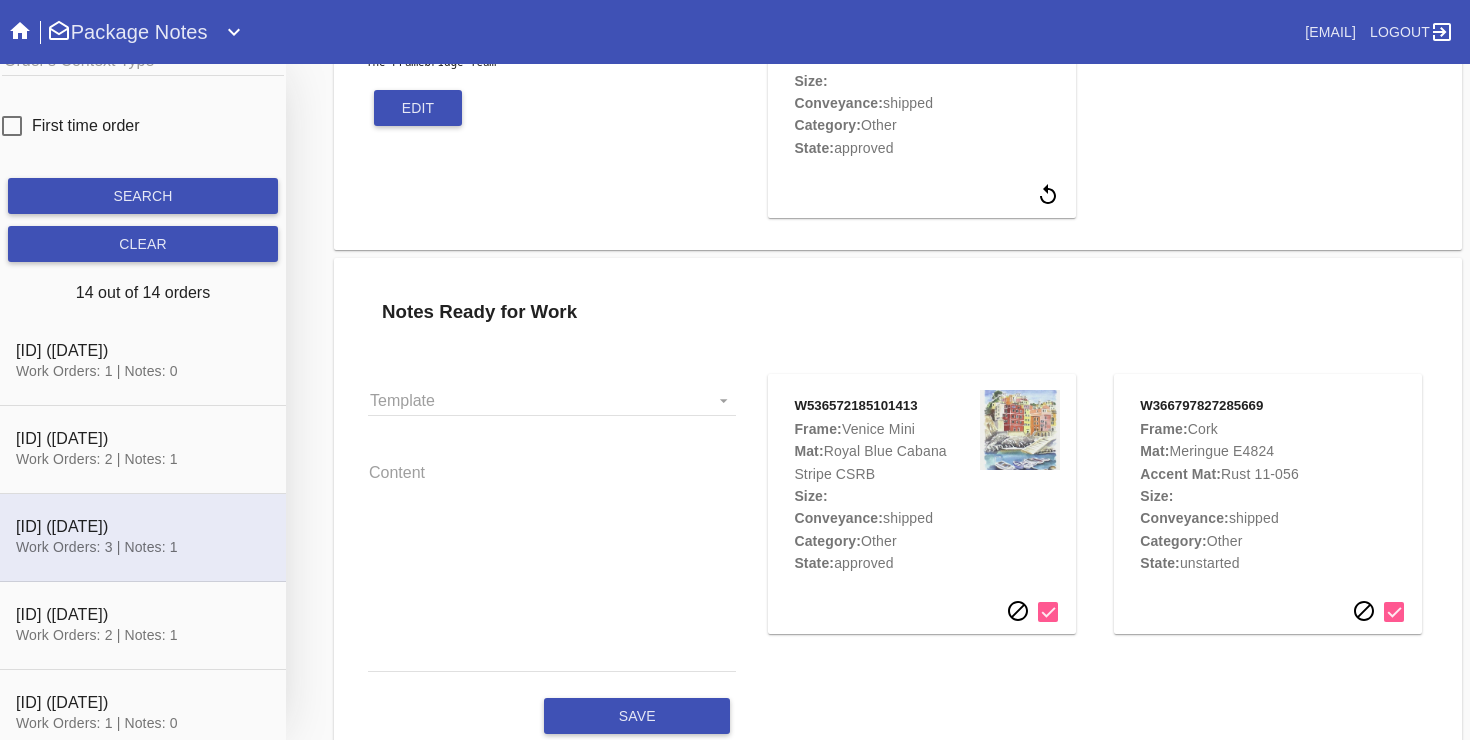 scroll, scrollTop: 359, scrollLeft: 0, axis: vertical 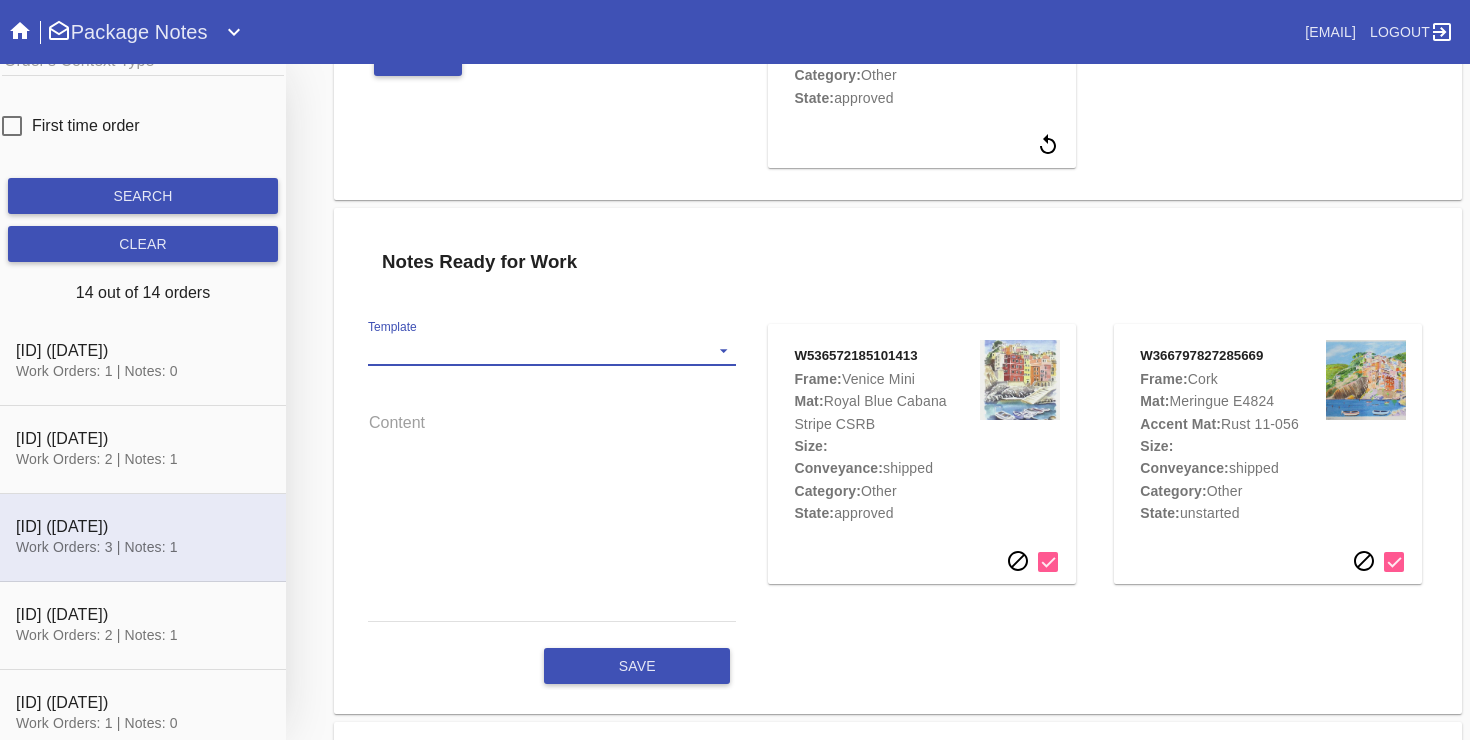 click on "Template
Standard" at bounding box center (552, 351) 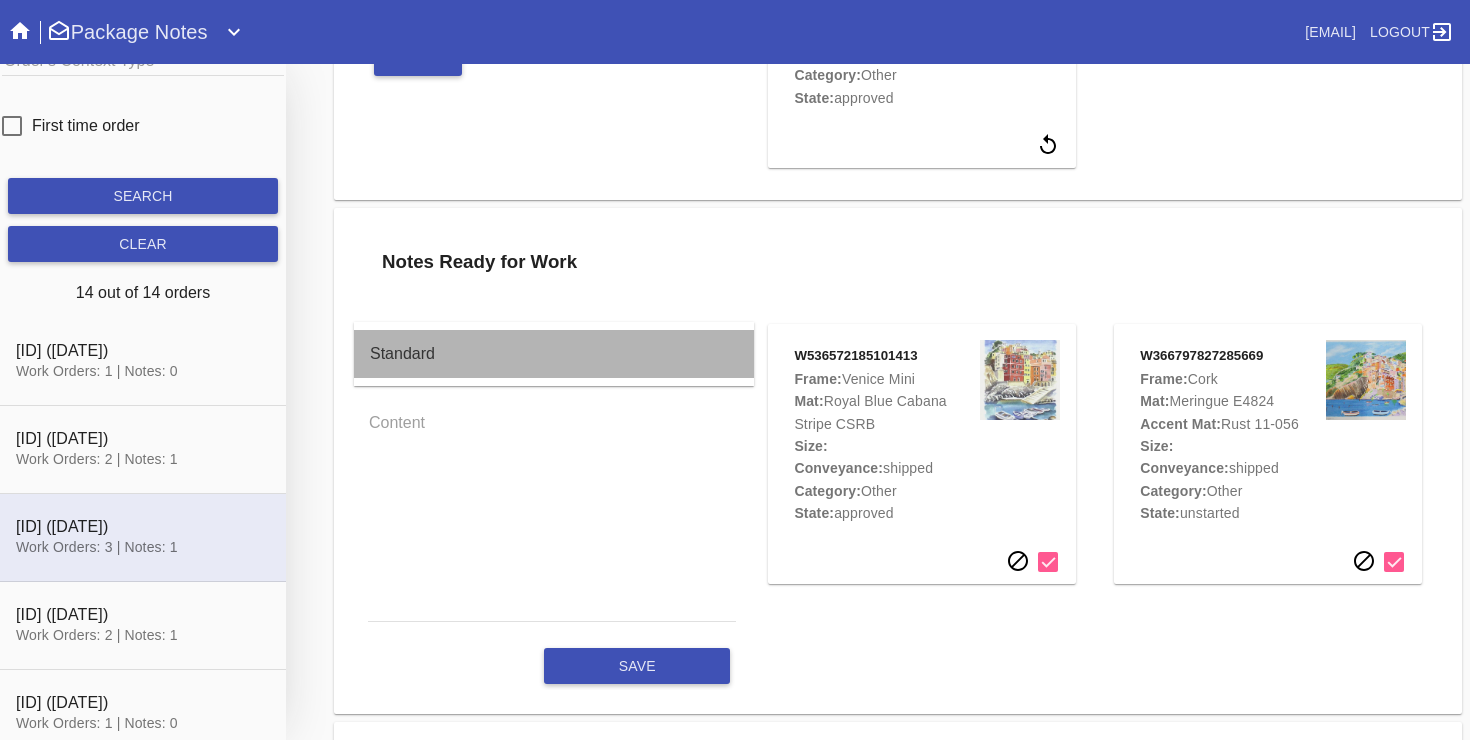 click on "Standard" at bounding box center [554, 354] 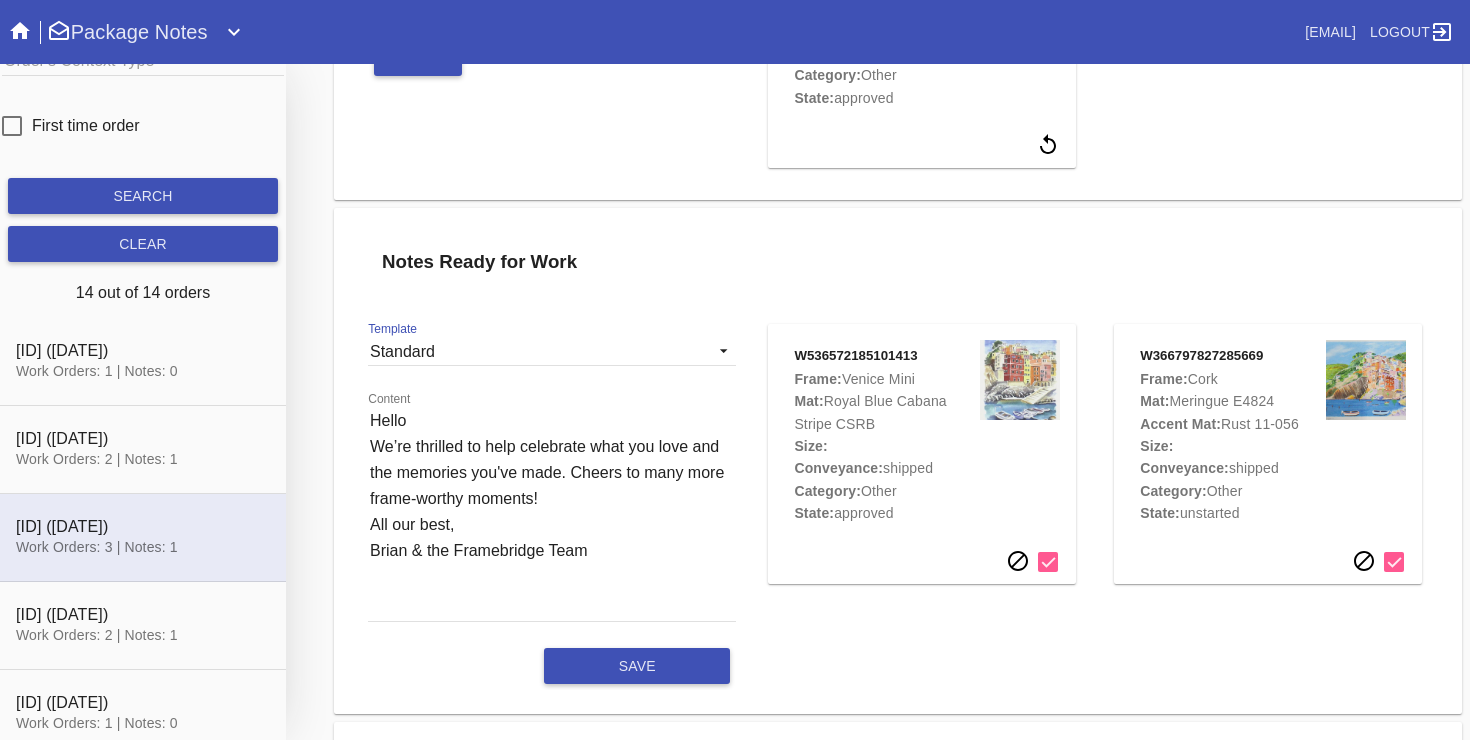 click on "Template
Standard
Content
Hello
We’re thrilled to help celebrate what you love and the memories you've made. Cheers to many more frame-worthy moments!
All our best,
[FIRST] & the Framebridge Team
save" 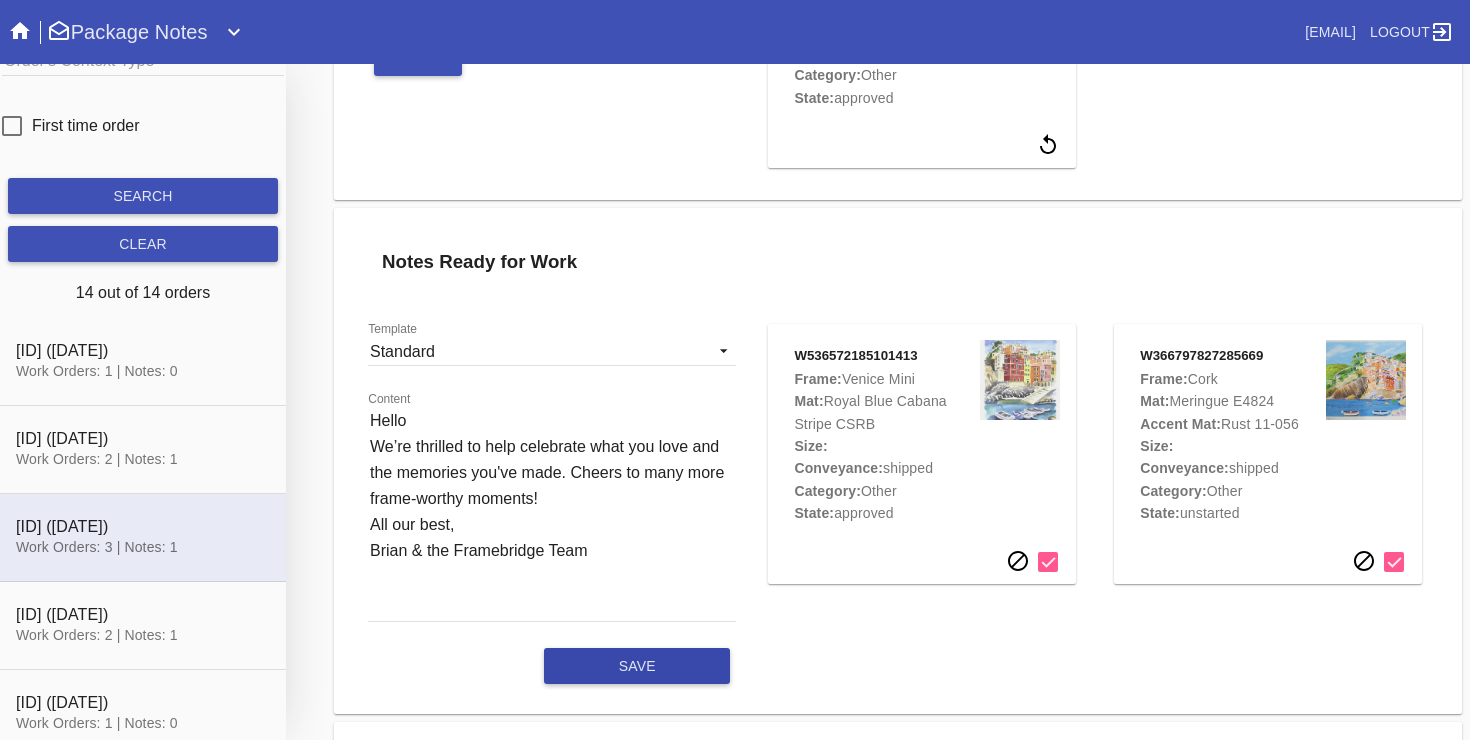 click on "save" 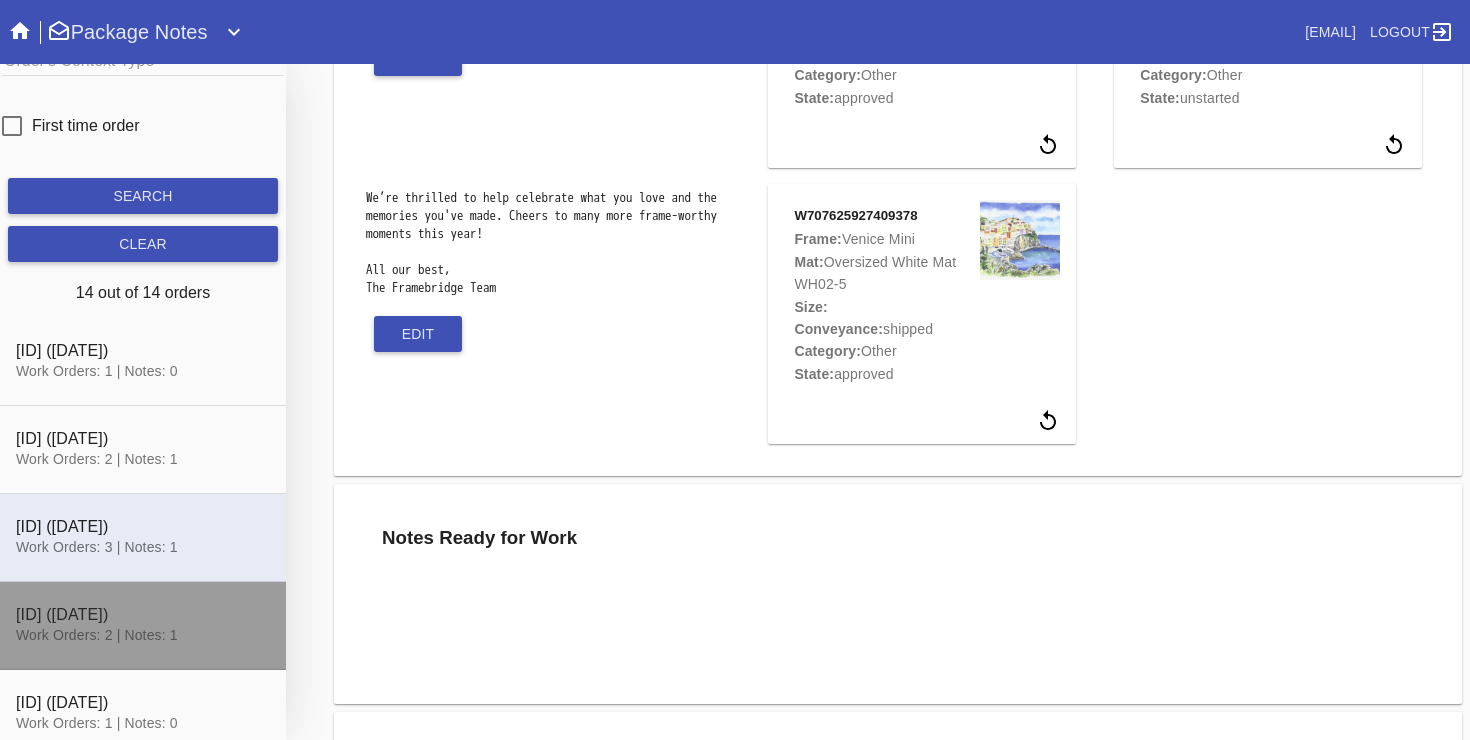 click at bounding box center (143, 626) 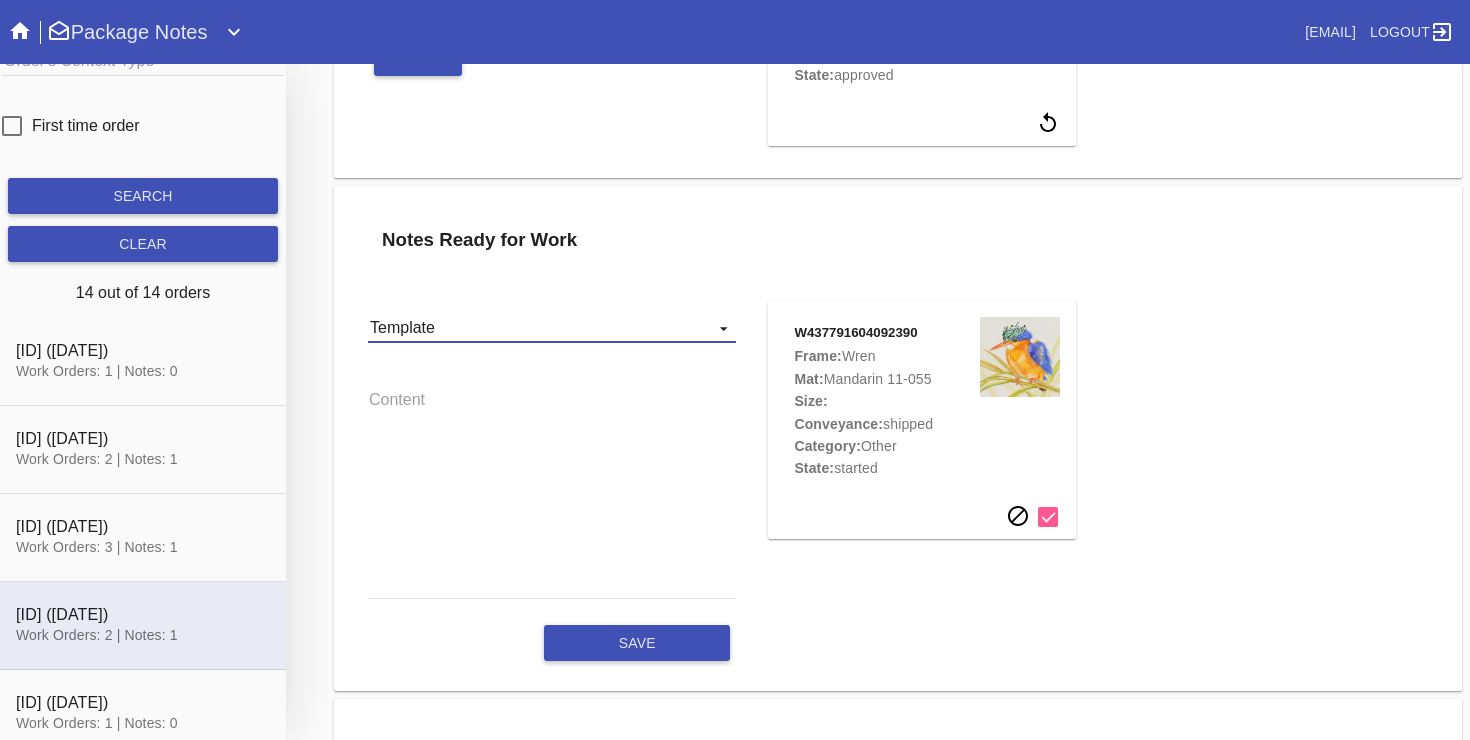 click on "Template
Standard" at bounding box center (552, 328) 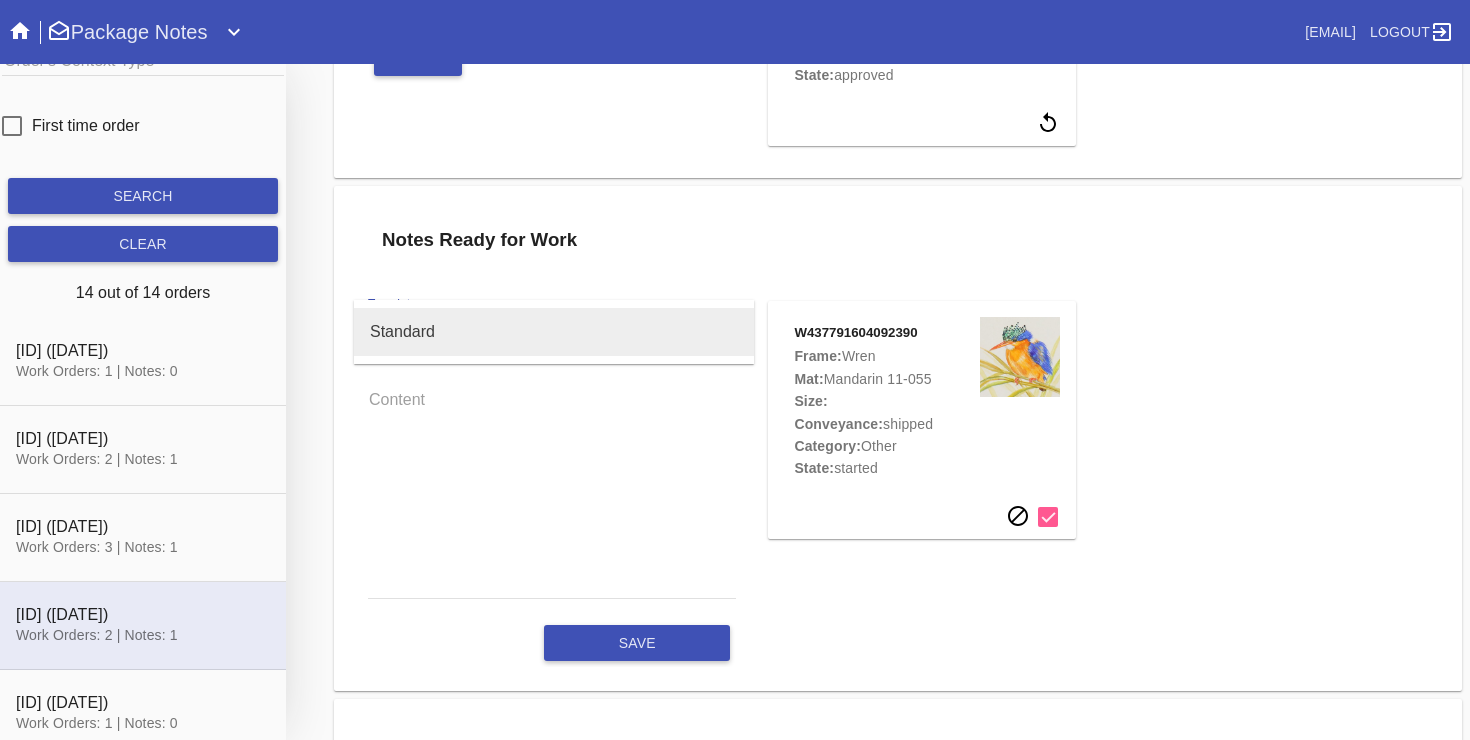 click on "Standard" at bounding box center [554, 332] 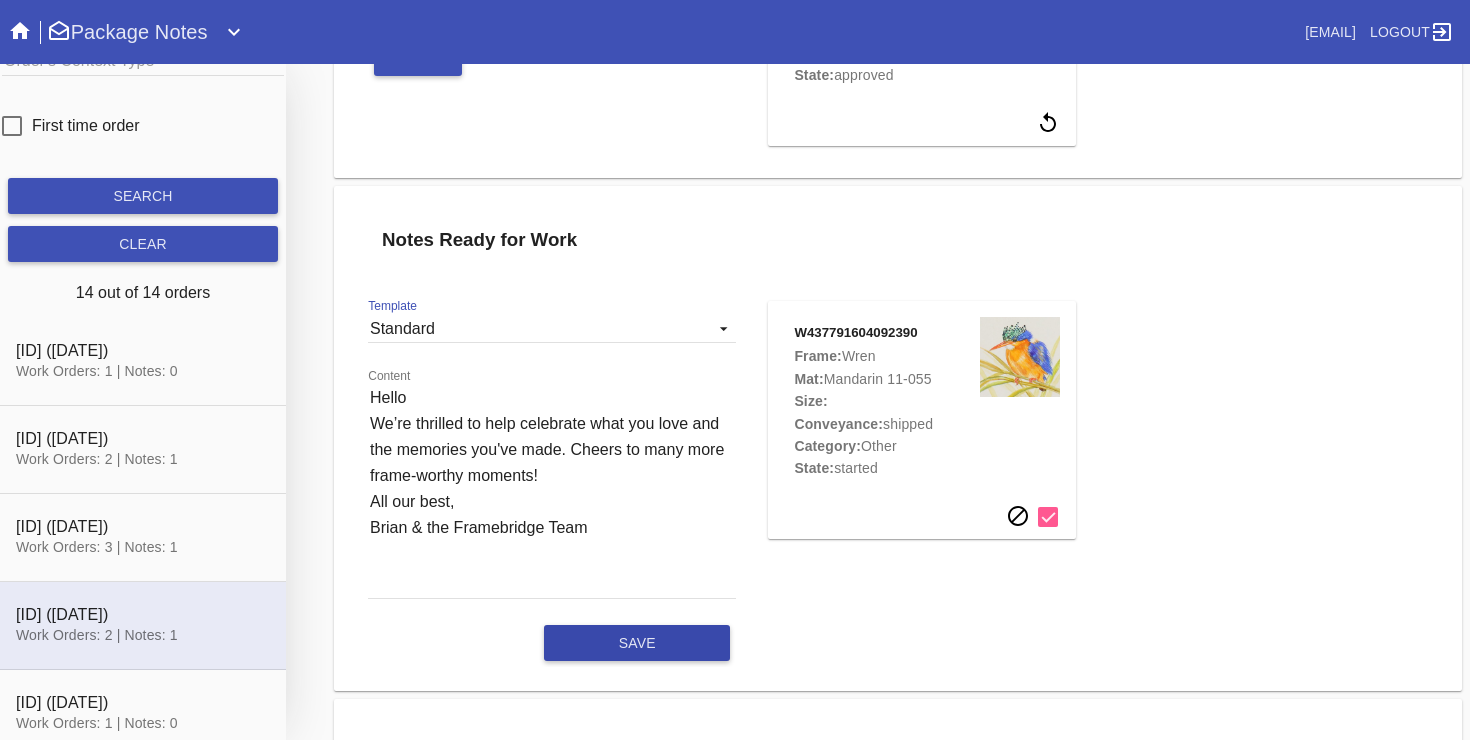 click on "save" 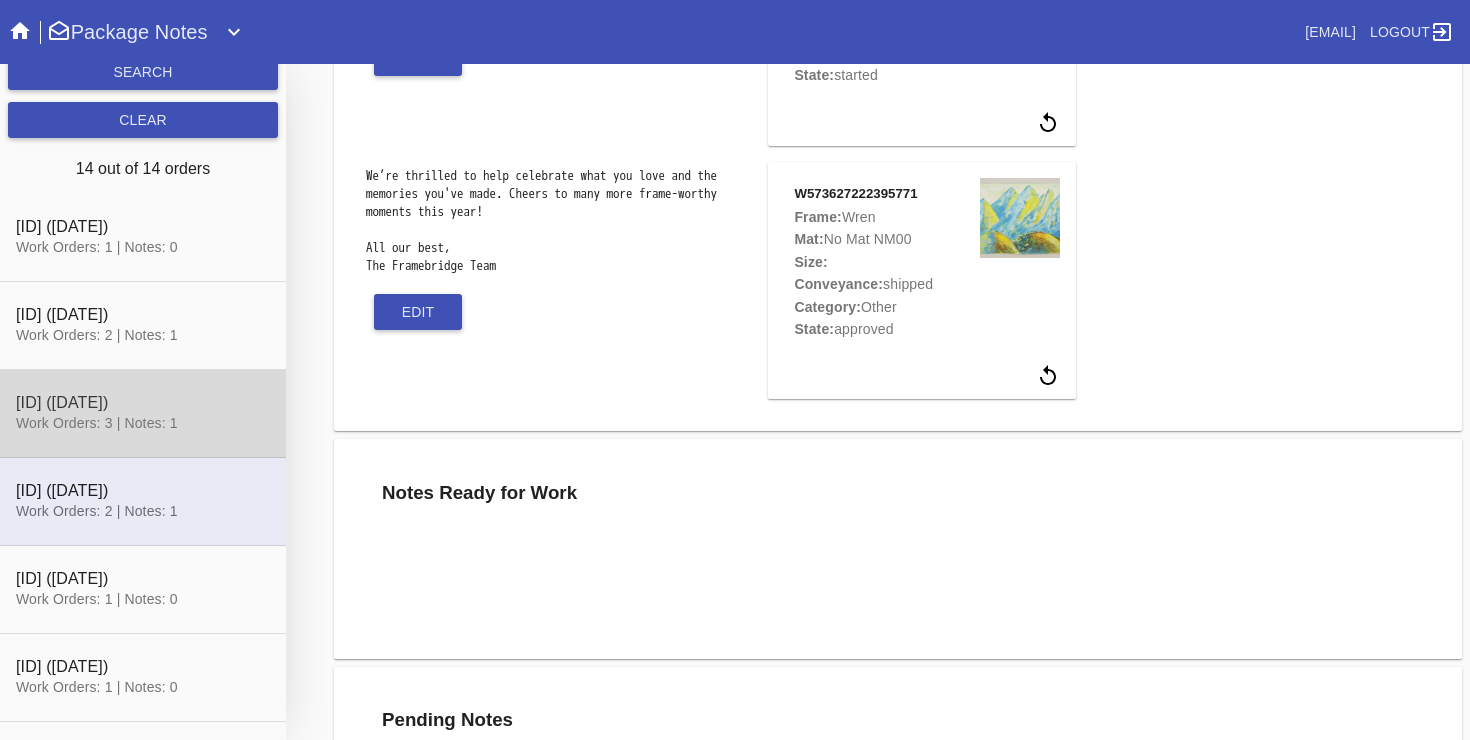 scroll, scrollTop: 521, scrollLeft: 0, axis: vertical 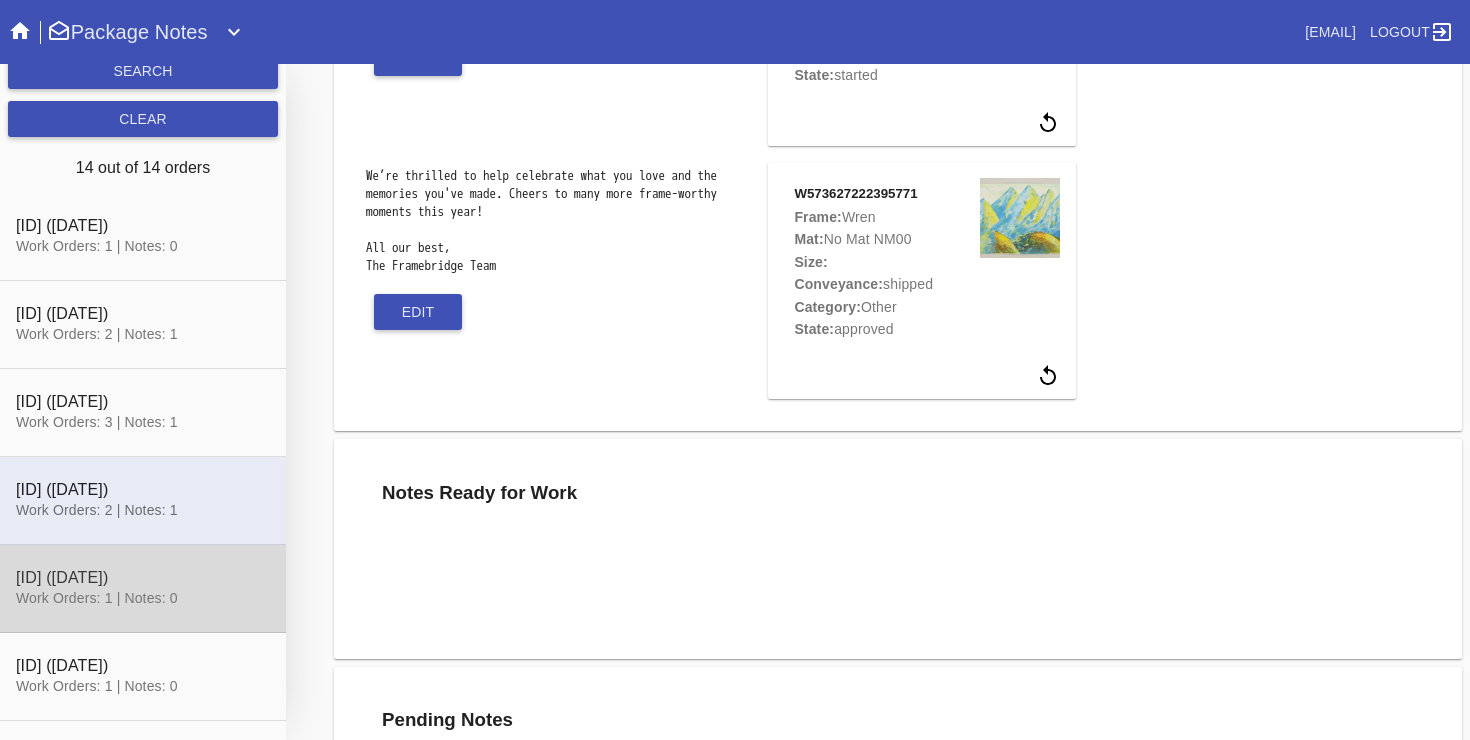 click at bounding box center (143, 589) 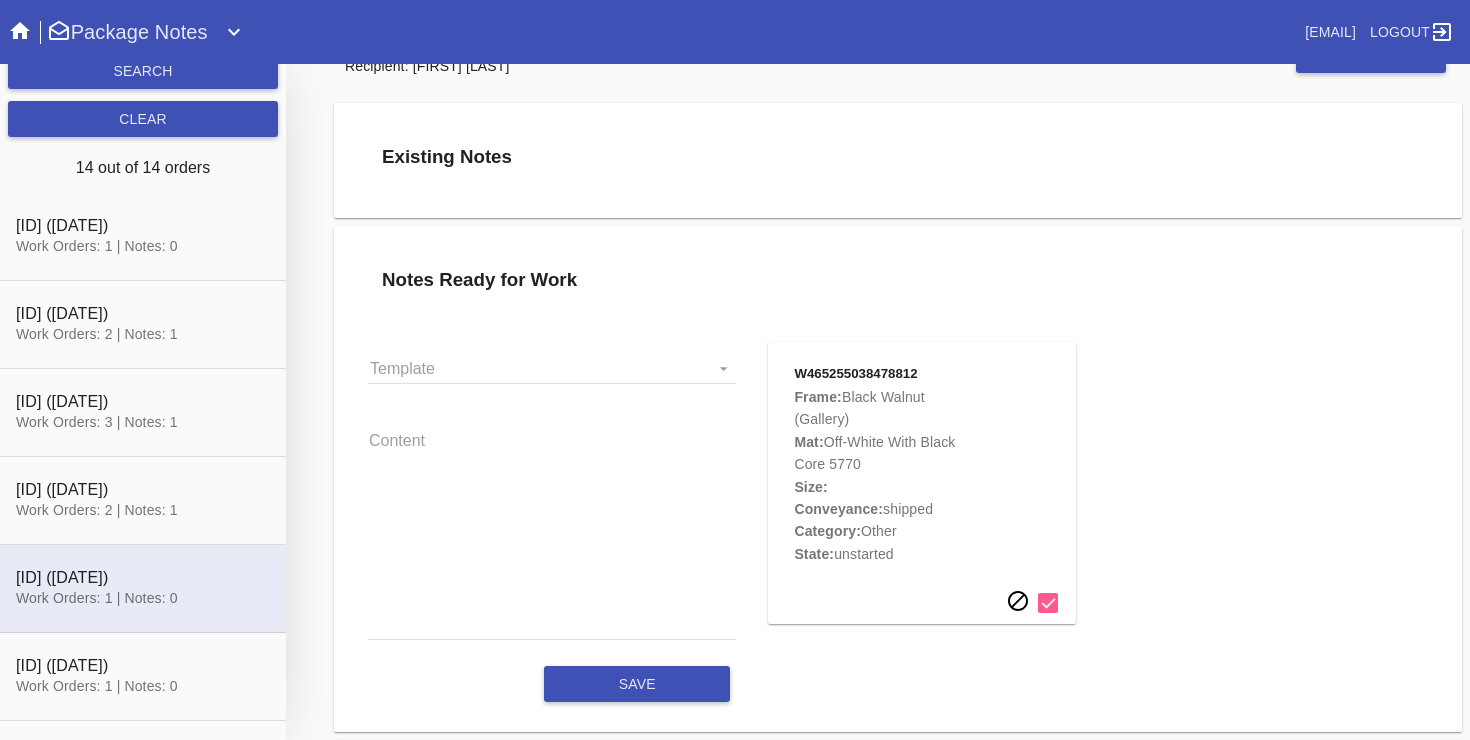 scroll, scrollTop: 26, scrollLeft: 0, axis: vertical 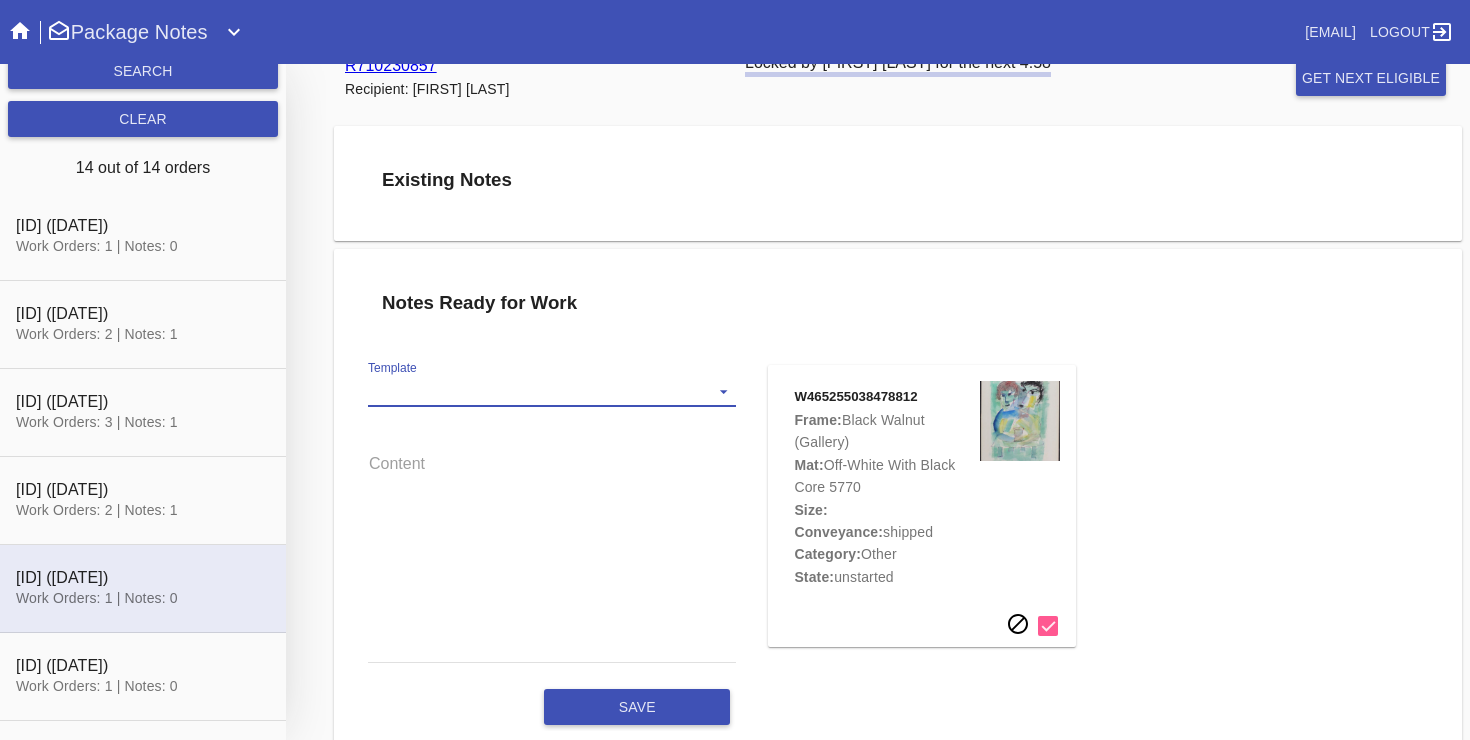 click on "Template
Standard" at bounding box center [552, 392] 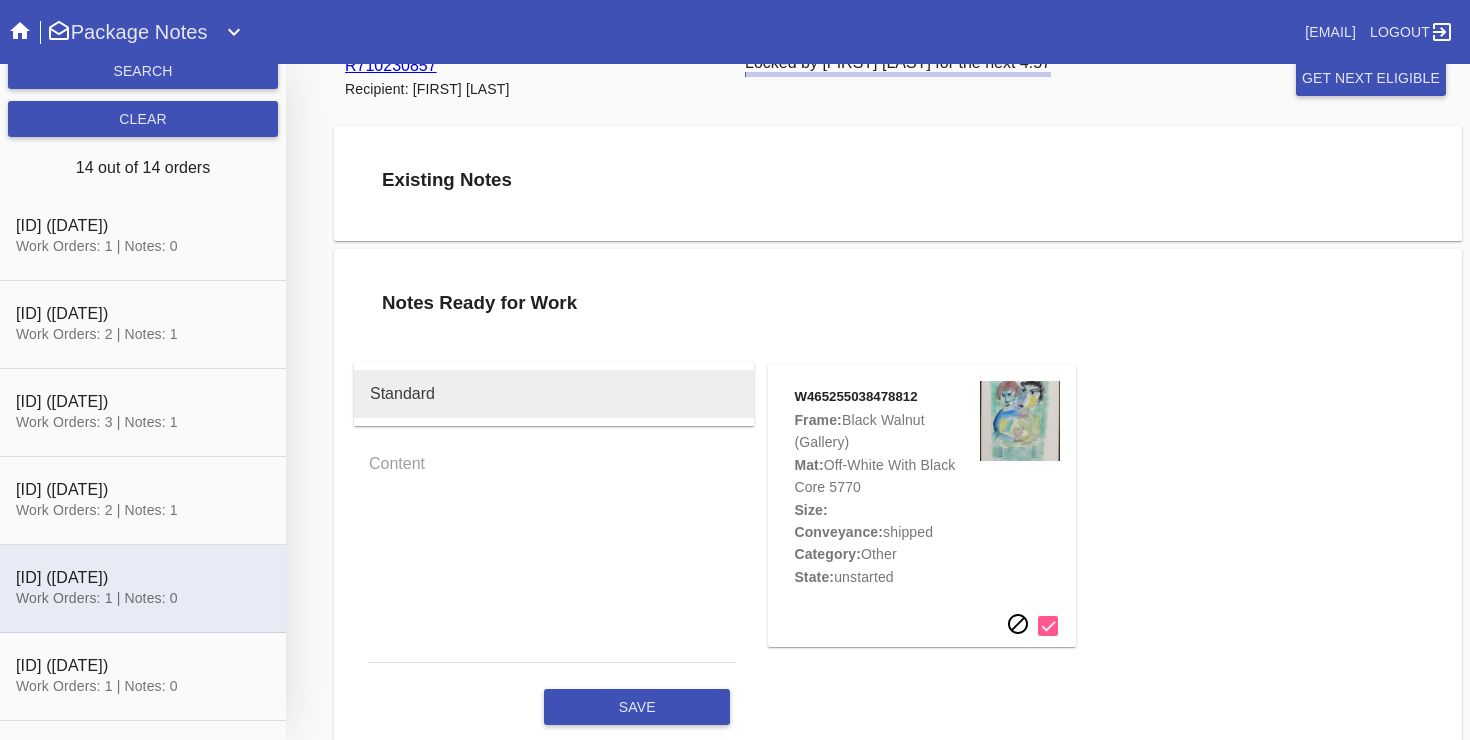 click on "Standard" at bounding box center (554, 394) 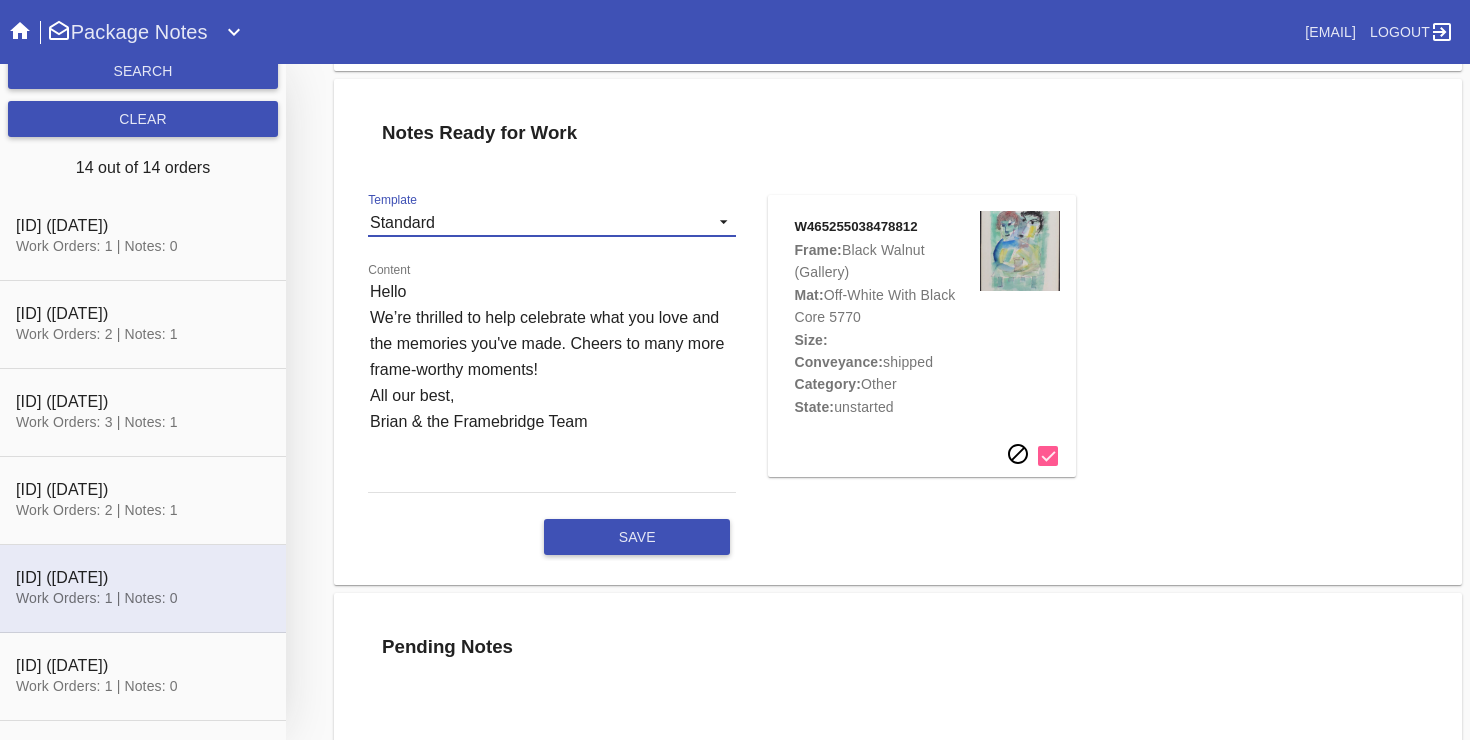scroll, scrollTop: 245, scrollLeft: 0, axis: vertical 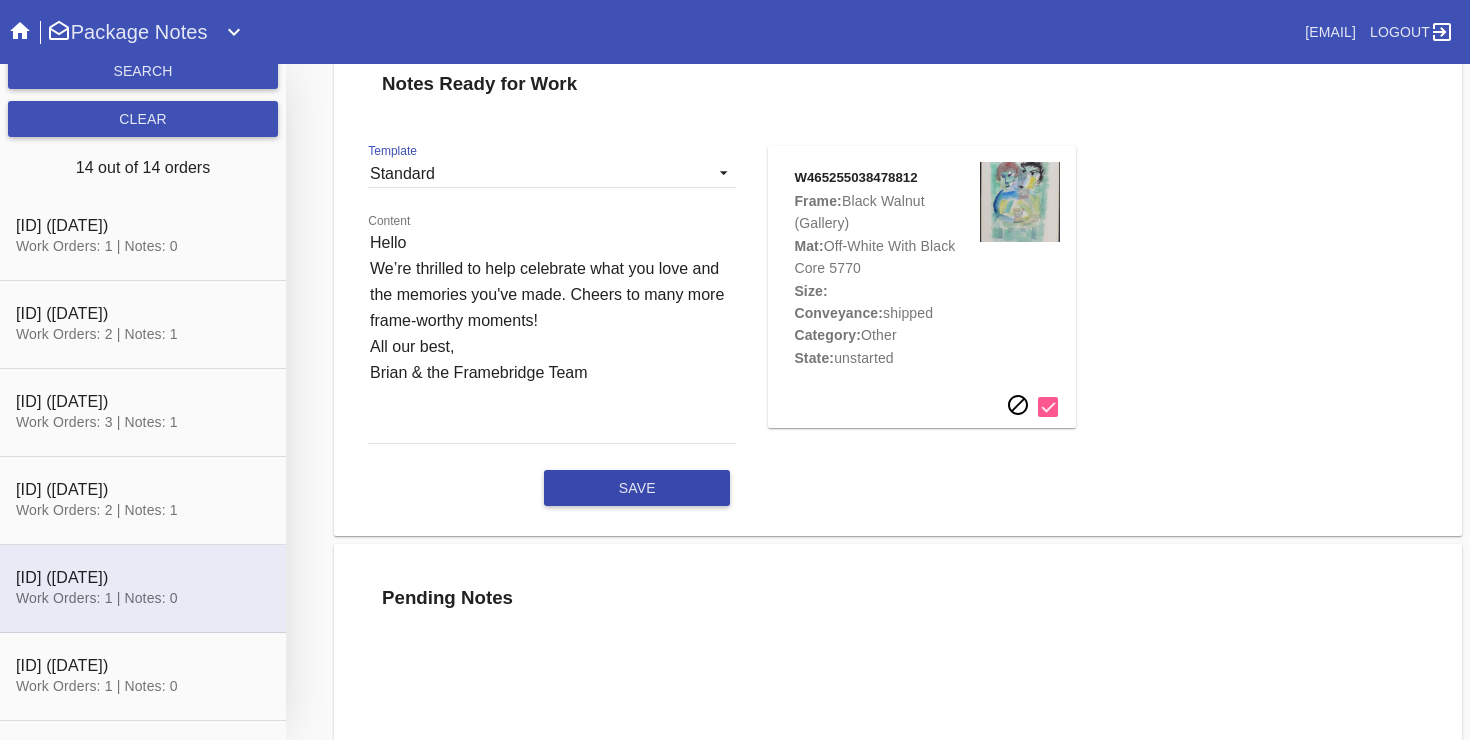 click on "save" 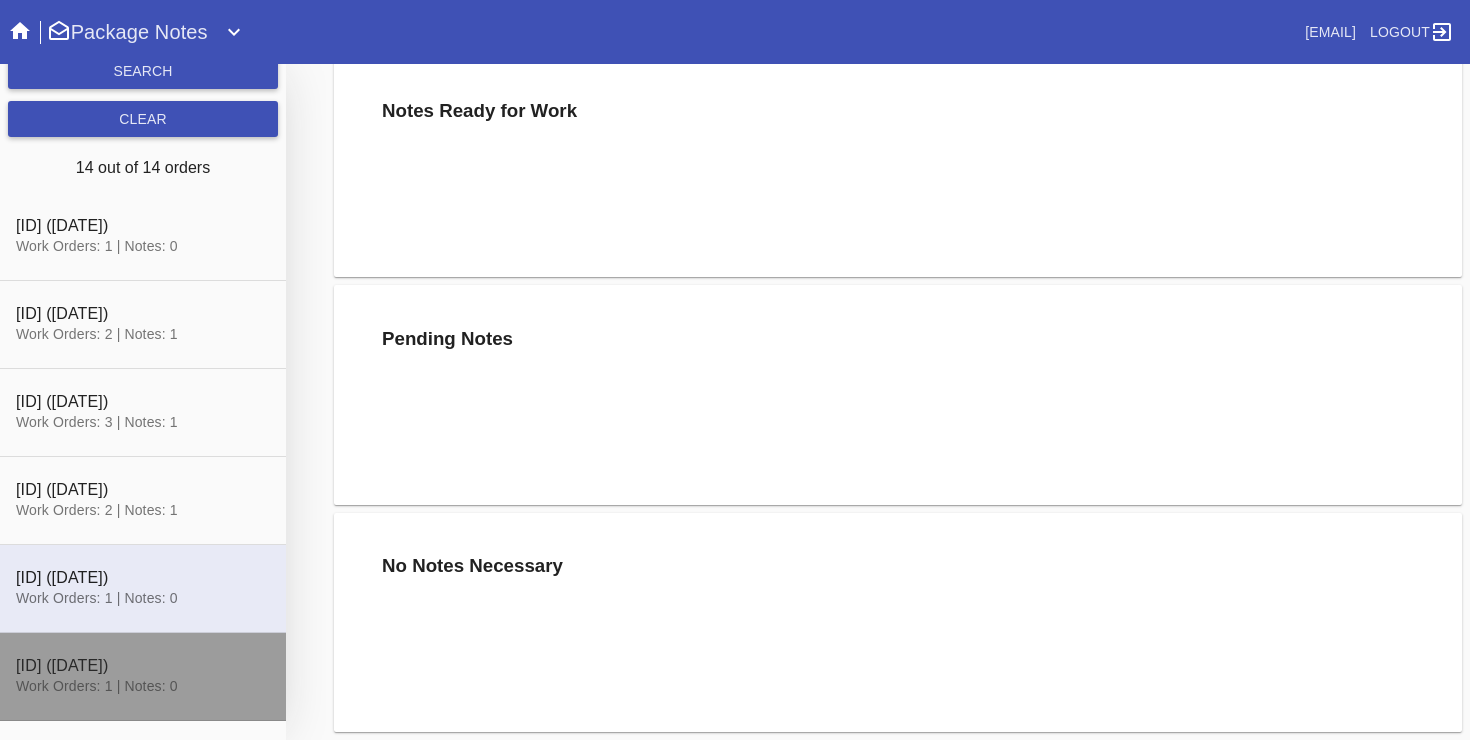 click at bounding box center (143, 677) 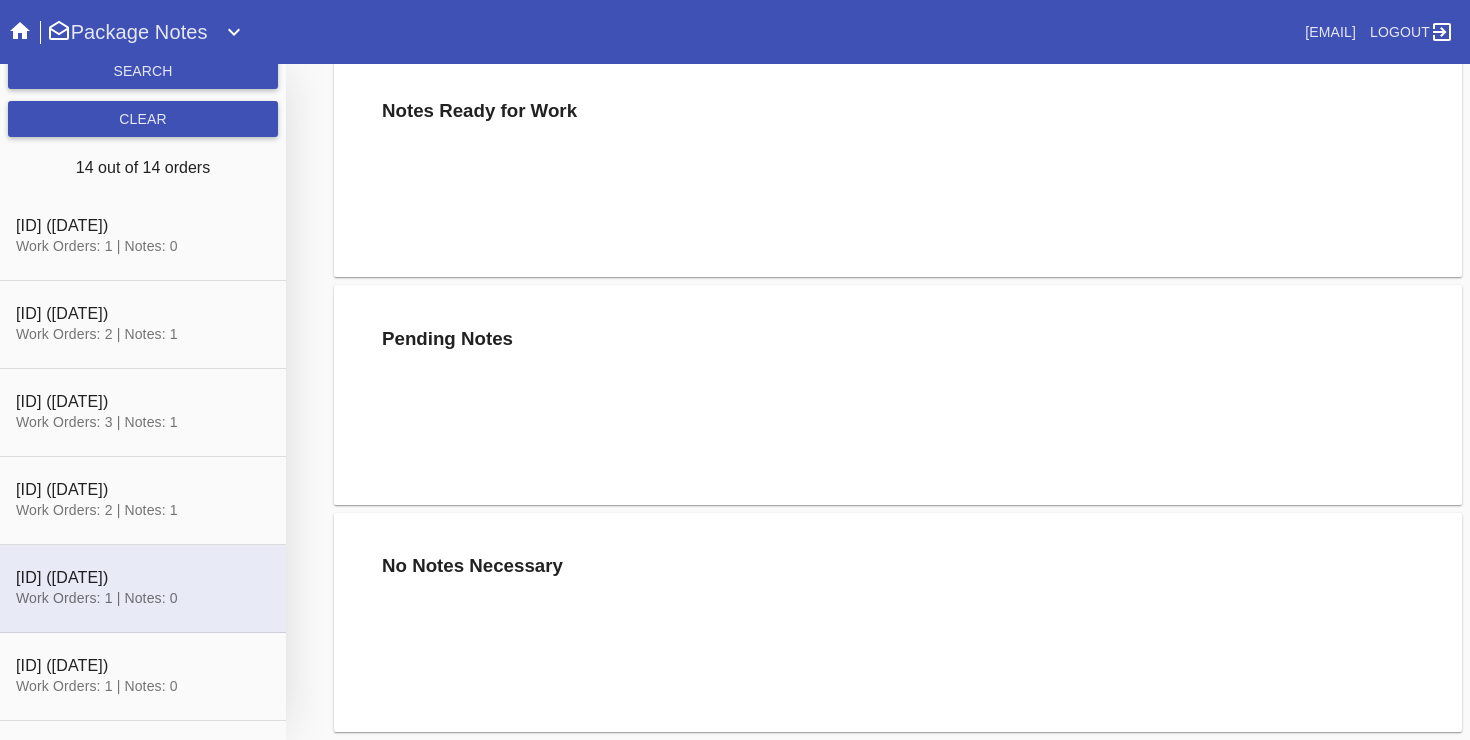 scroll, scrollTop: 245, scrollLeft: 0, axis: vertical 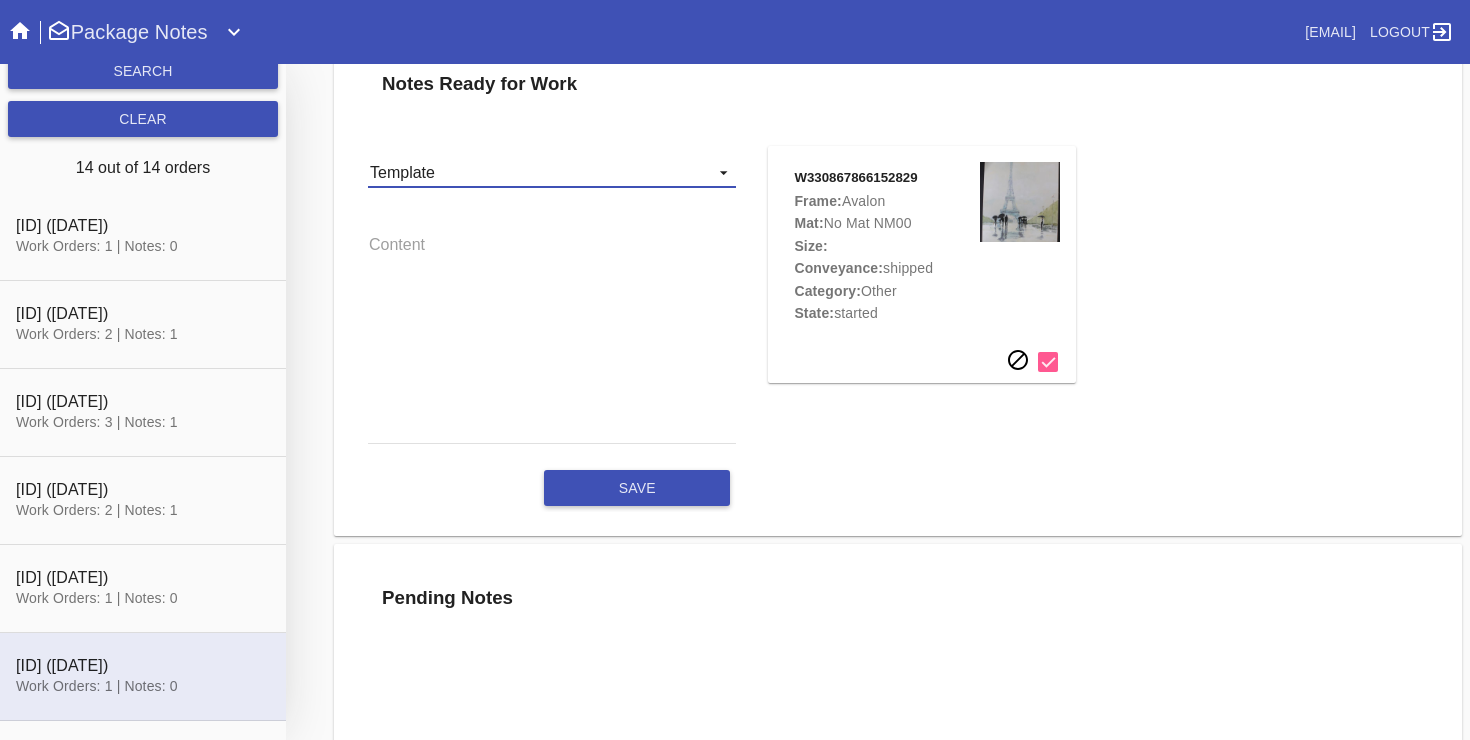 click on "Template
Standard" at bounding box center (552, 173) 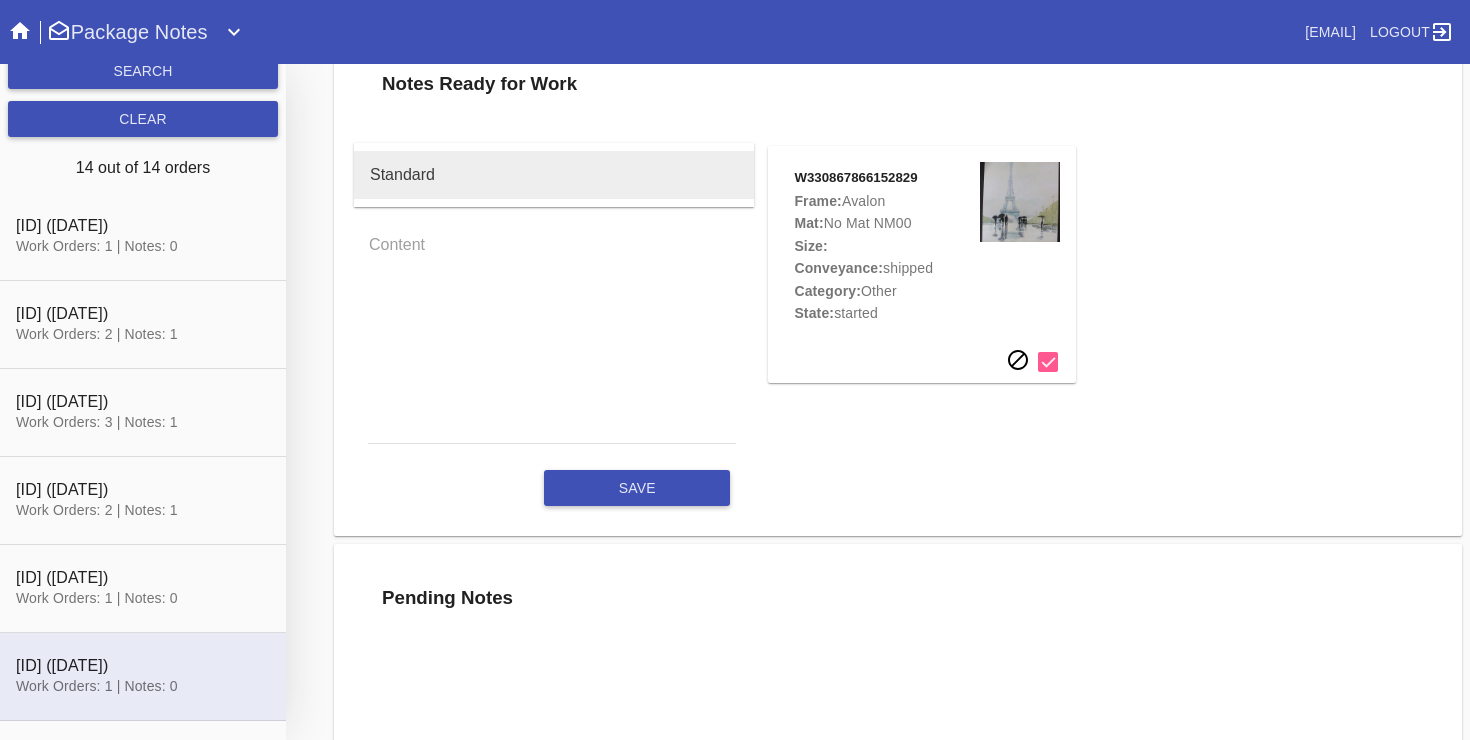 click on "Standard" at bounding box center (554, 175) 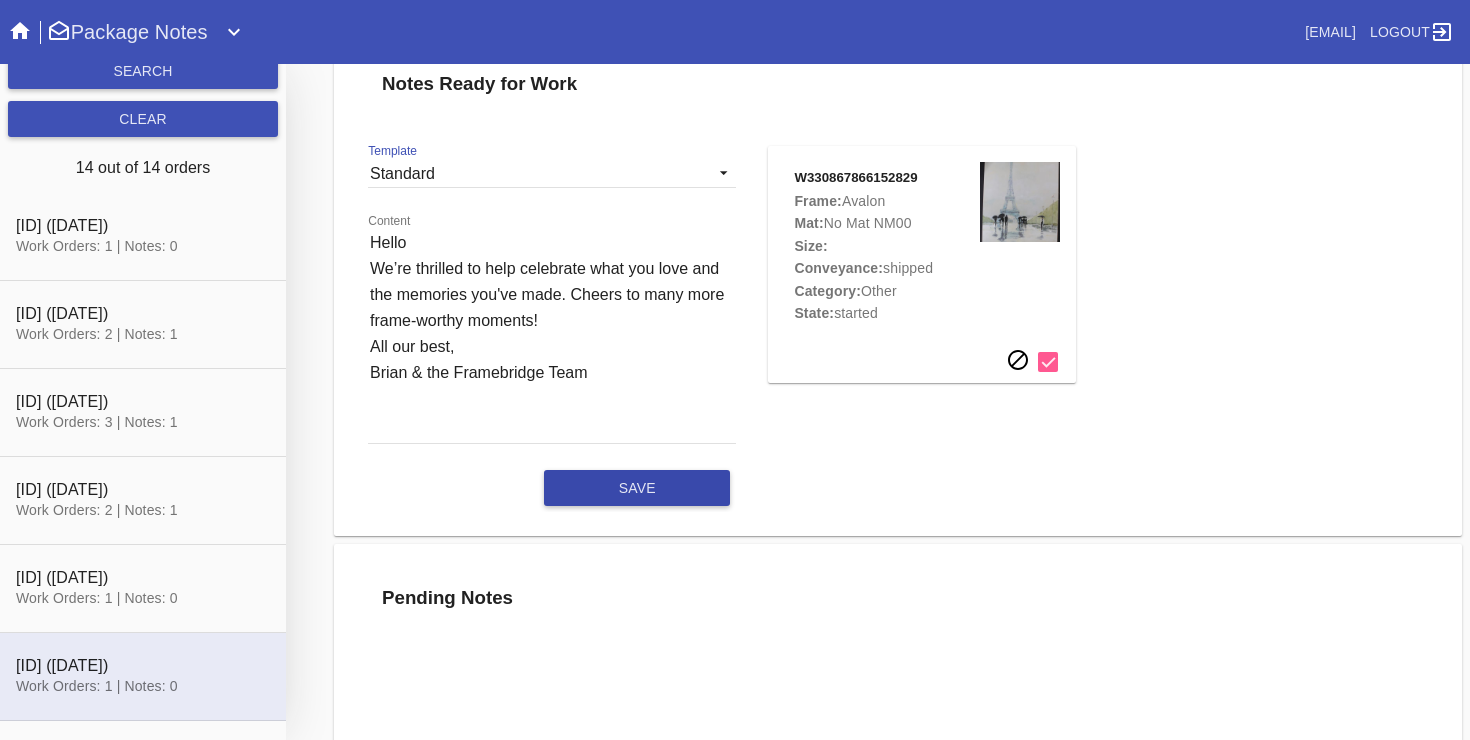 click on "save" 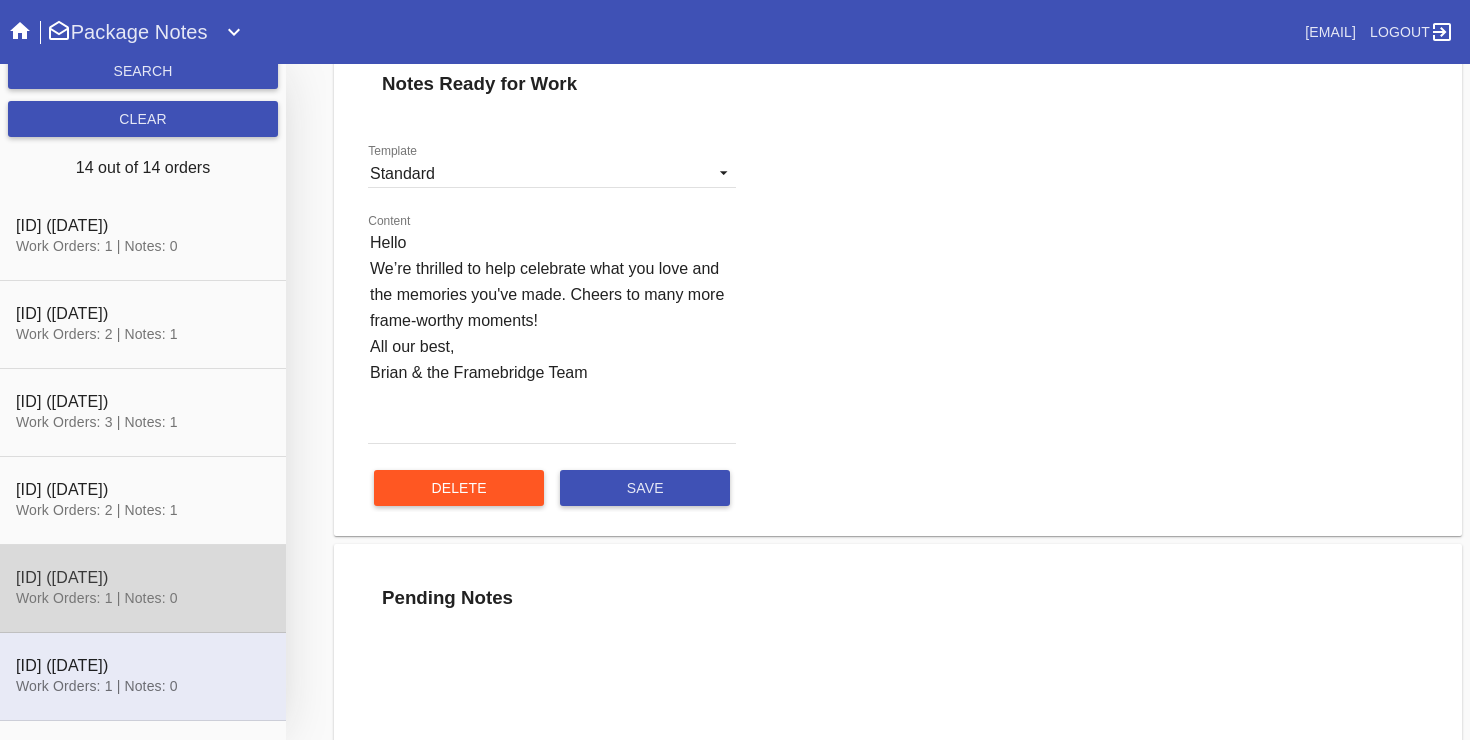 scroll, scrollTop: 491, scrollLeft: 0, axis: vertical 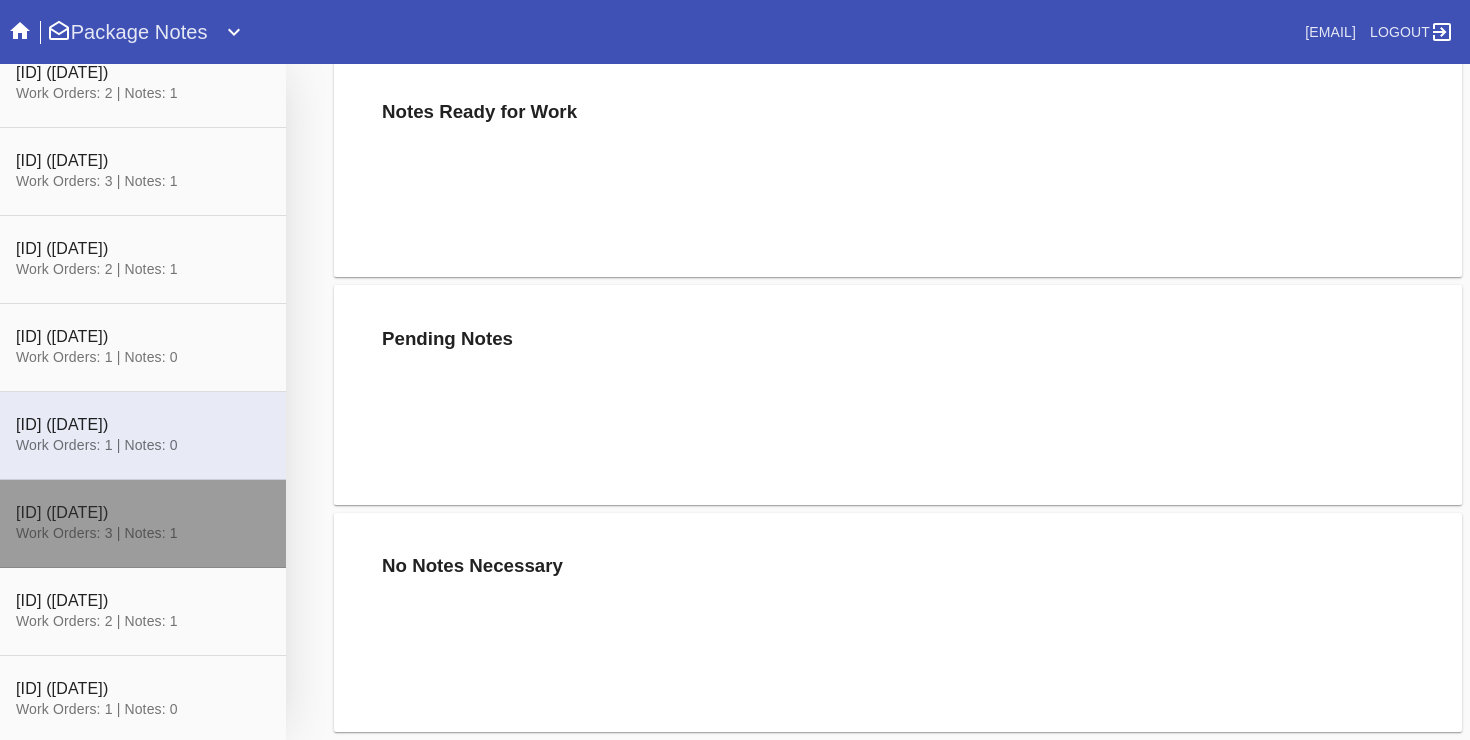 click at bounding box center [143, 524] 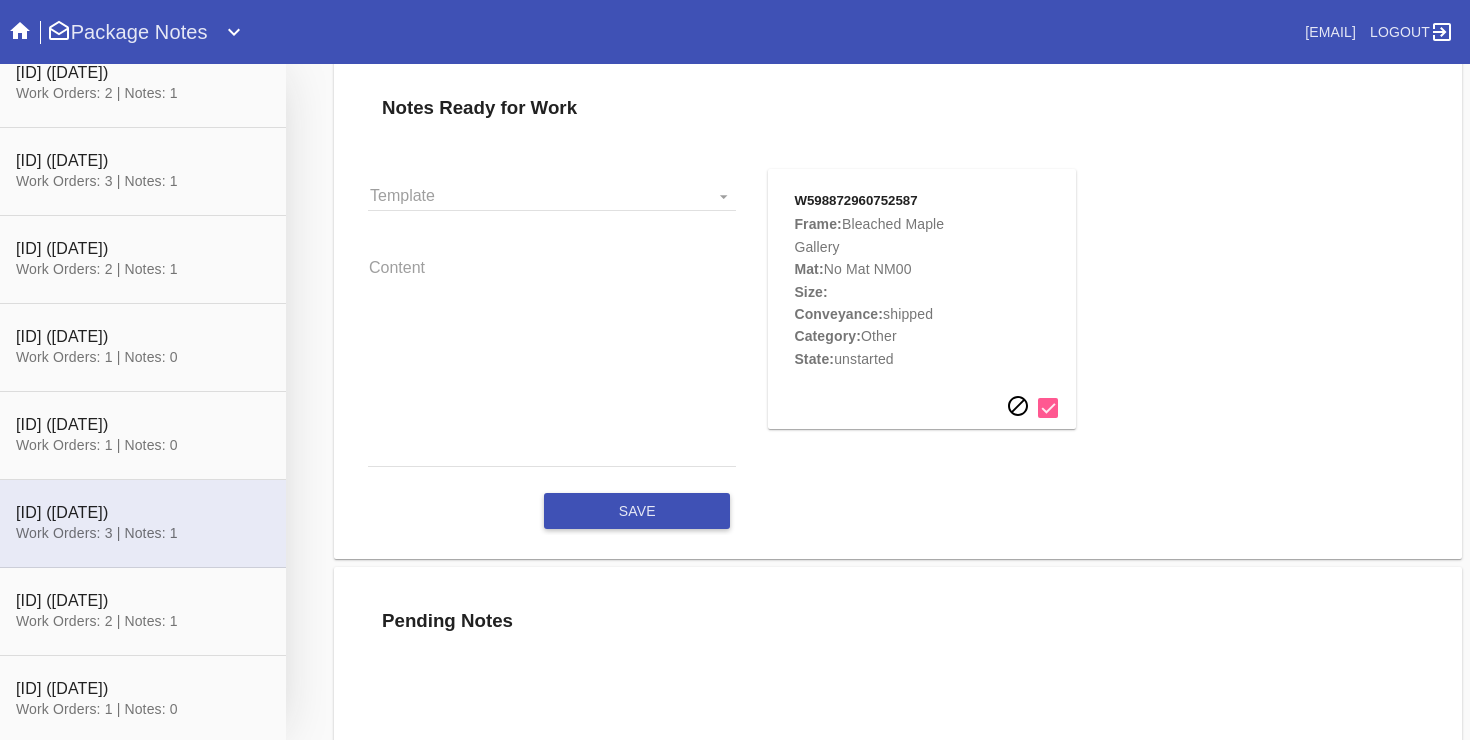 scroll, scrollTop: 515, scrollLeft: 0, axis: vertical 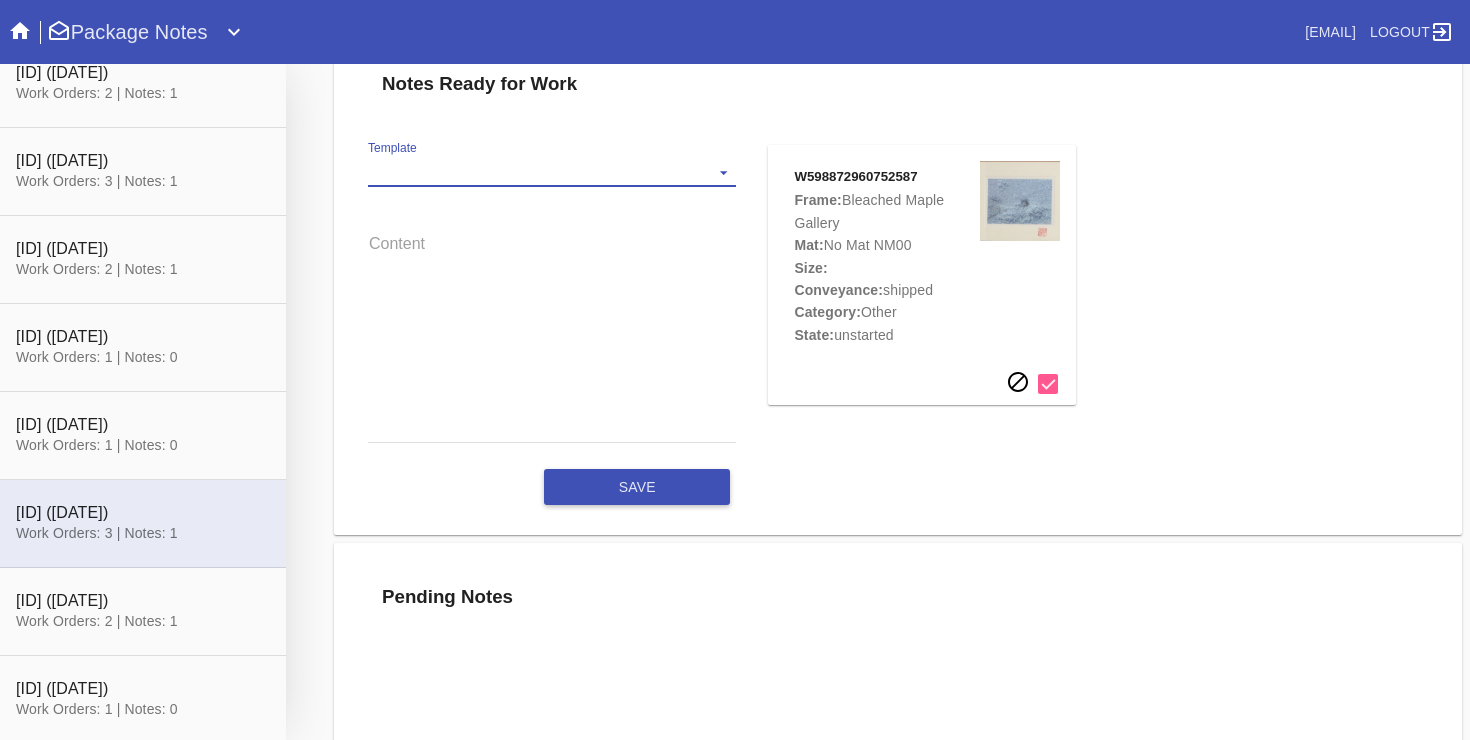 click on "Template
Standard" at bounding box center (552, 172) 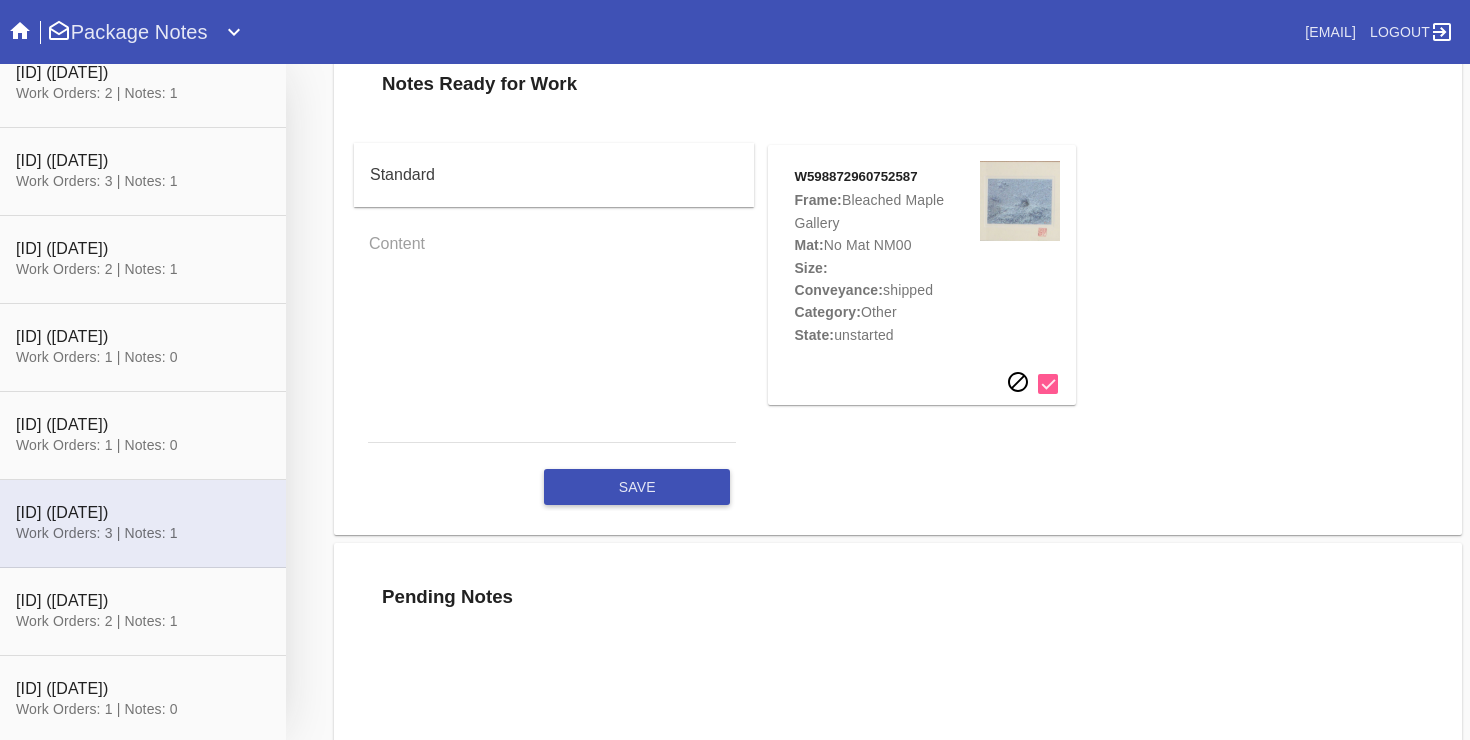 click on "Standard" at bounding box center [554, 175] 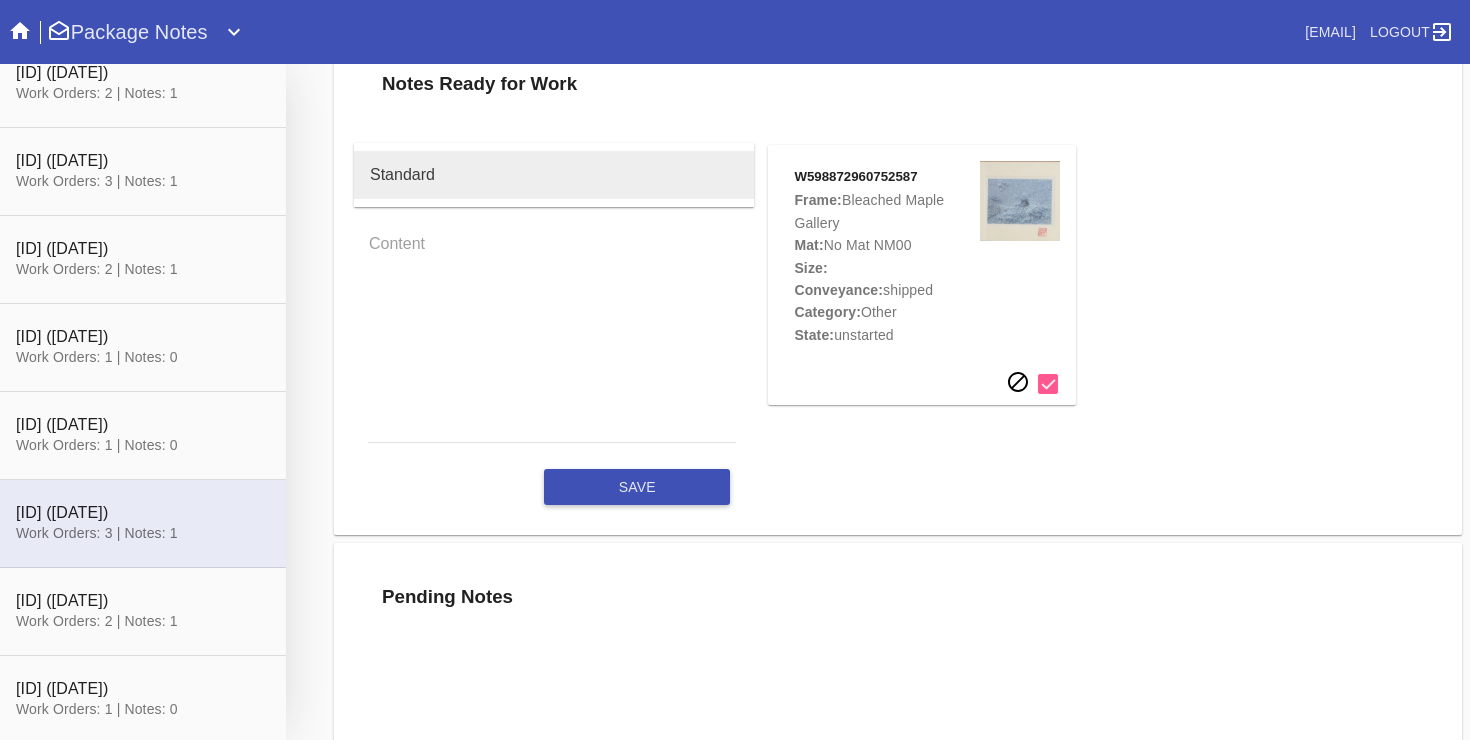 click on "Standard" at bounding box center (554, 175) 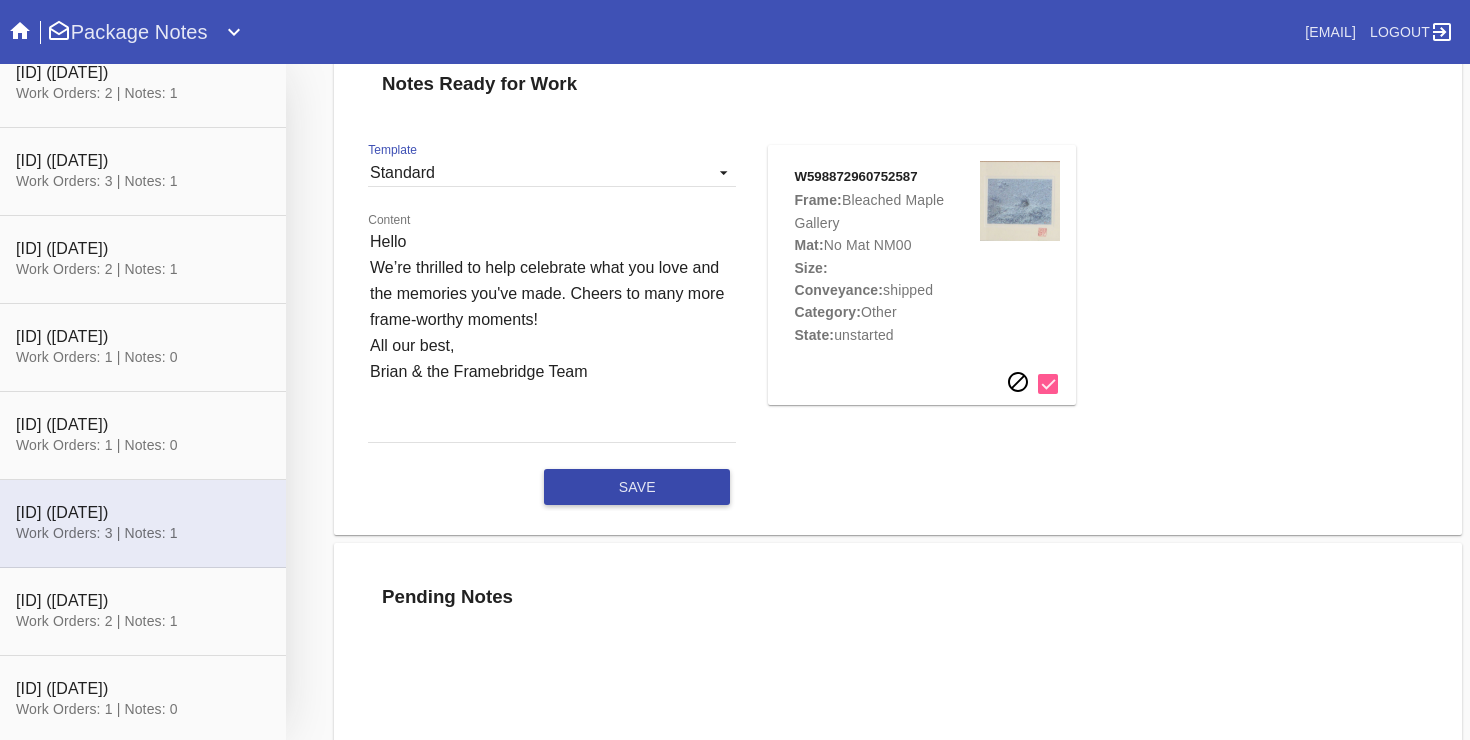 click on "save" 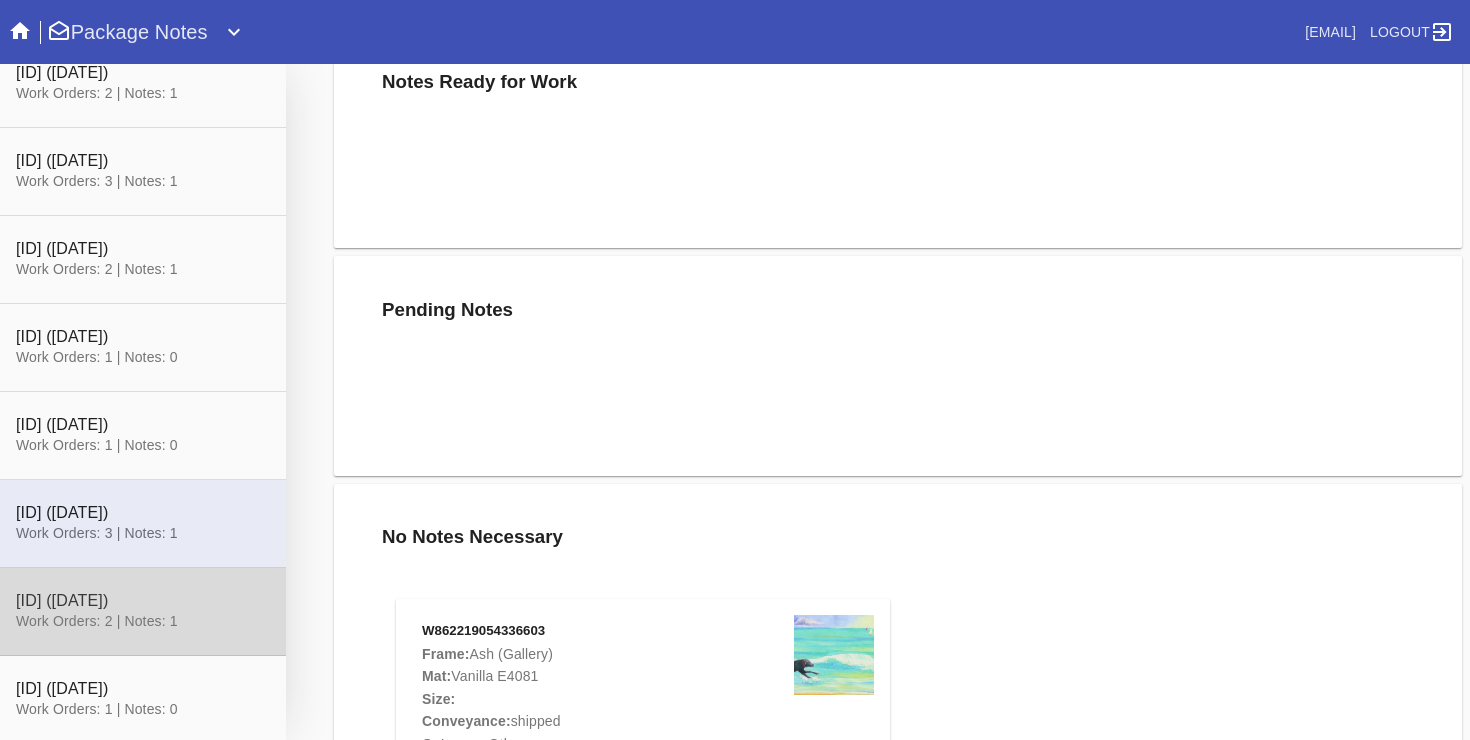 click at bounding box center [143, 612] 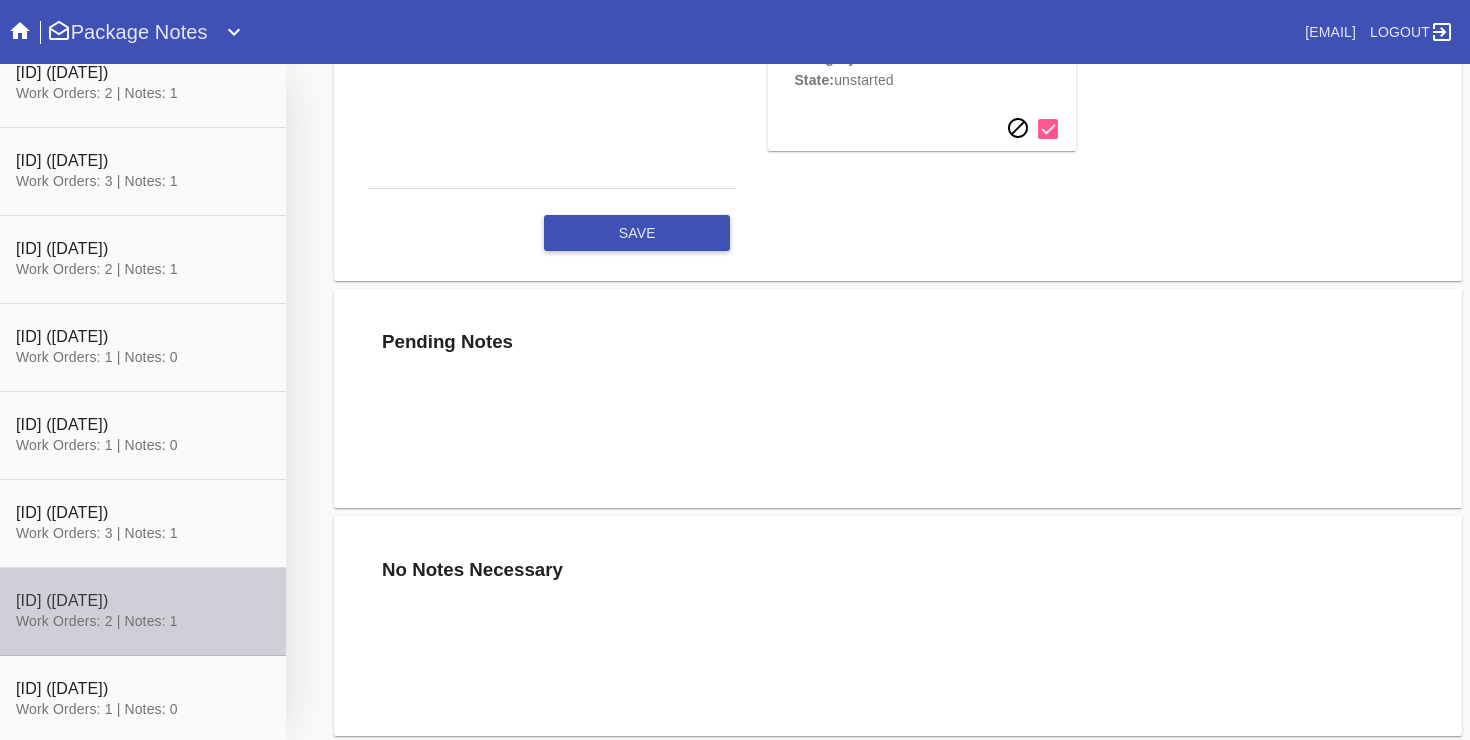 scroll, scrollTop: 560, scrollLeft: 0, axis: vertical 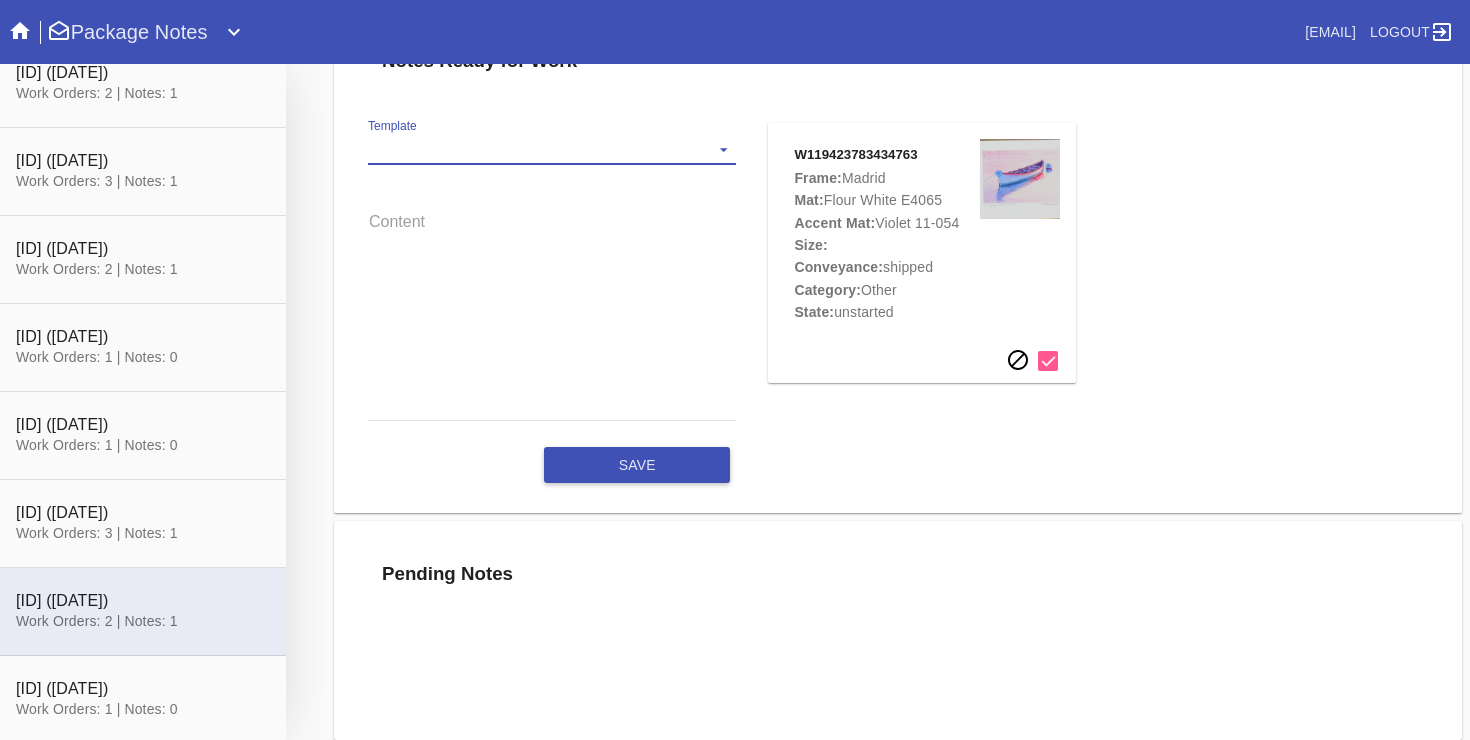 click on "Template
Standard" at bounding box center (552, 150) 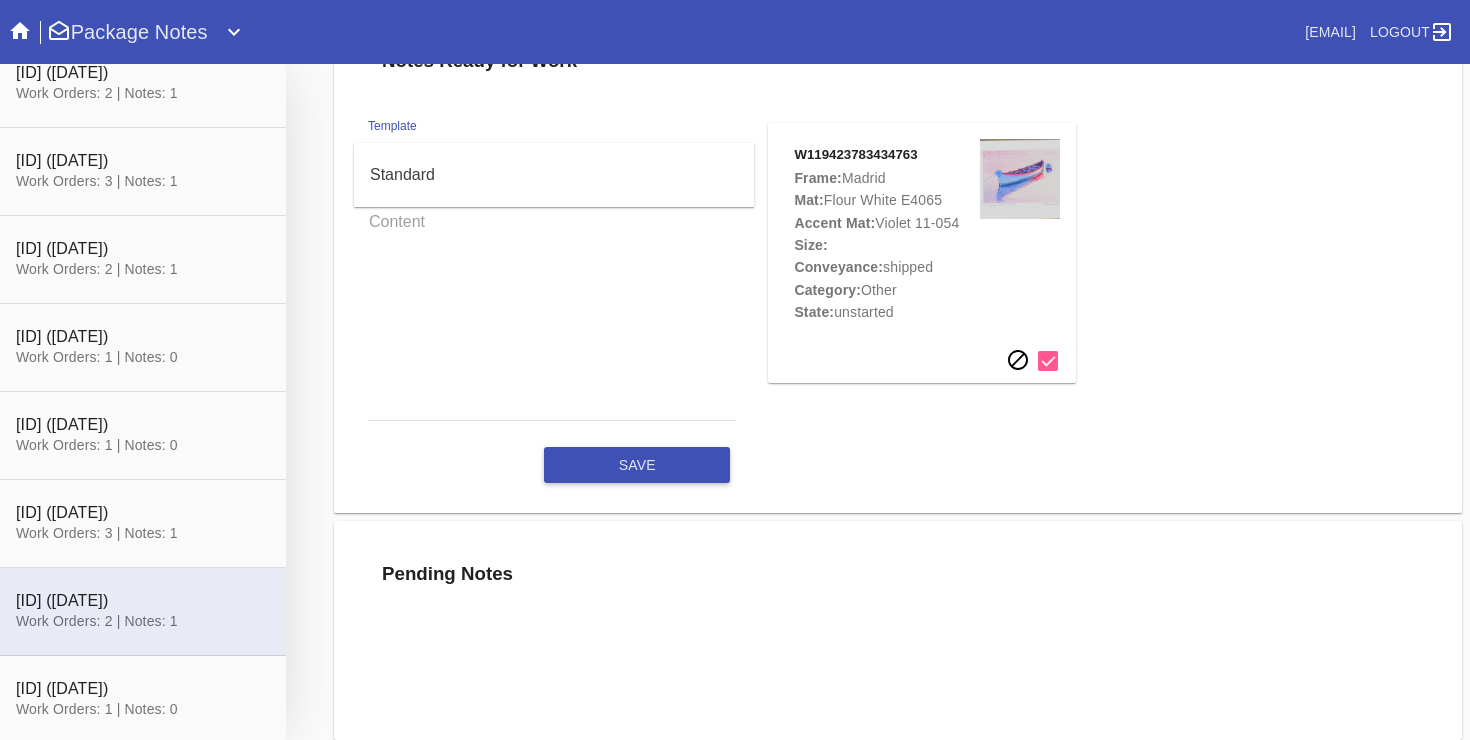 click on "Standard" at bounding box center [554, 175] 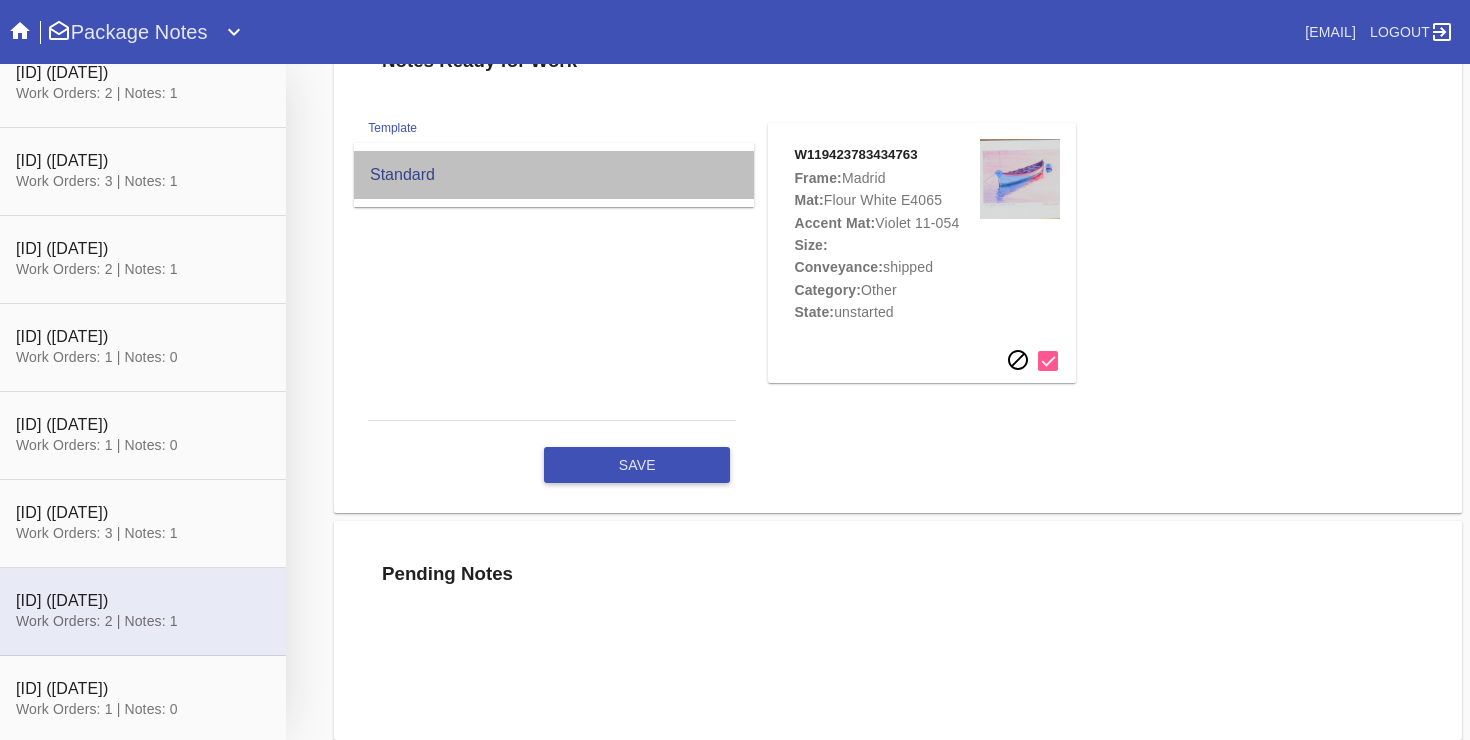 type on "Hello
We’re thrilled to help celebrate what you love and the memories you've made. Cheers to many more frame-worthy moments!
All our best,
Brian & the Framebridge Team" 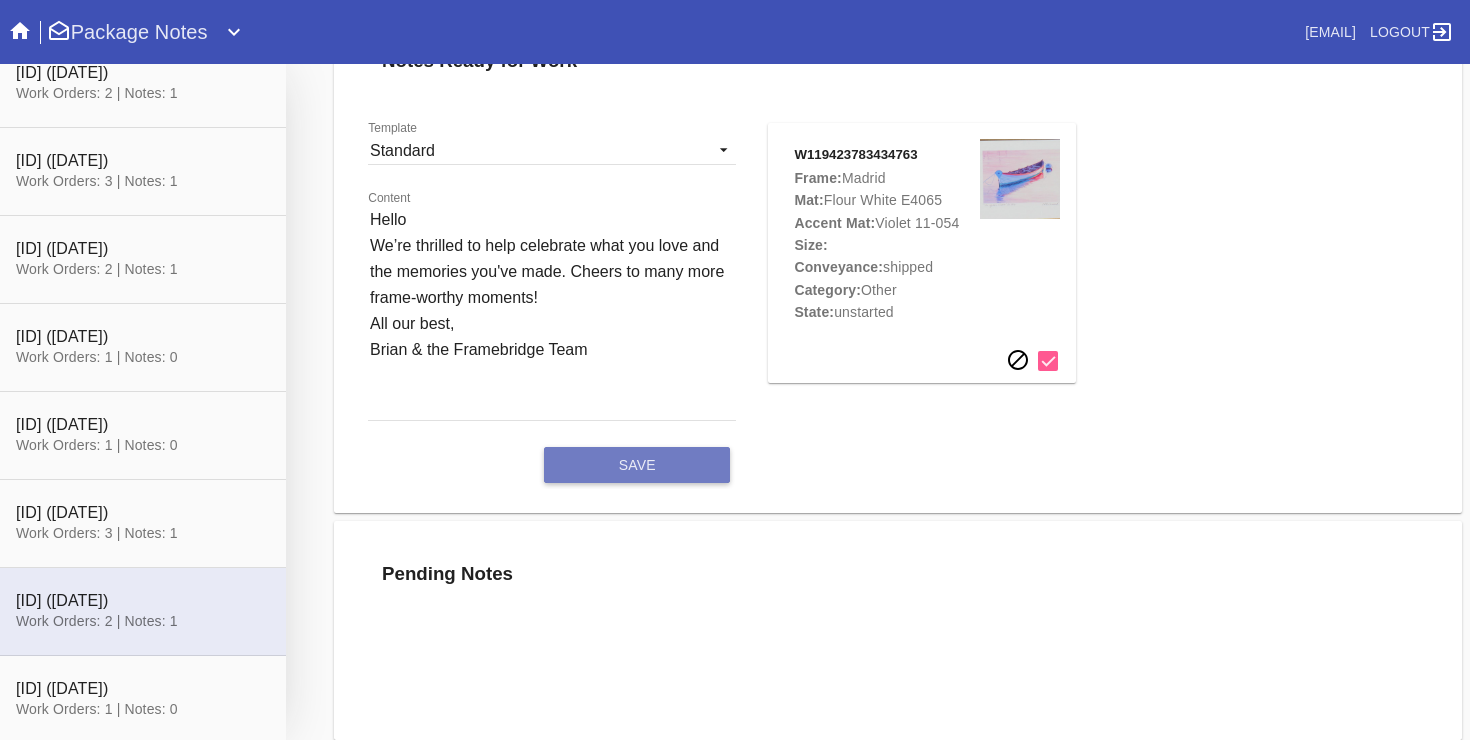 click on "save" 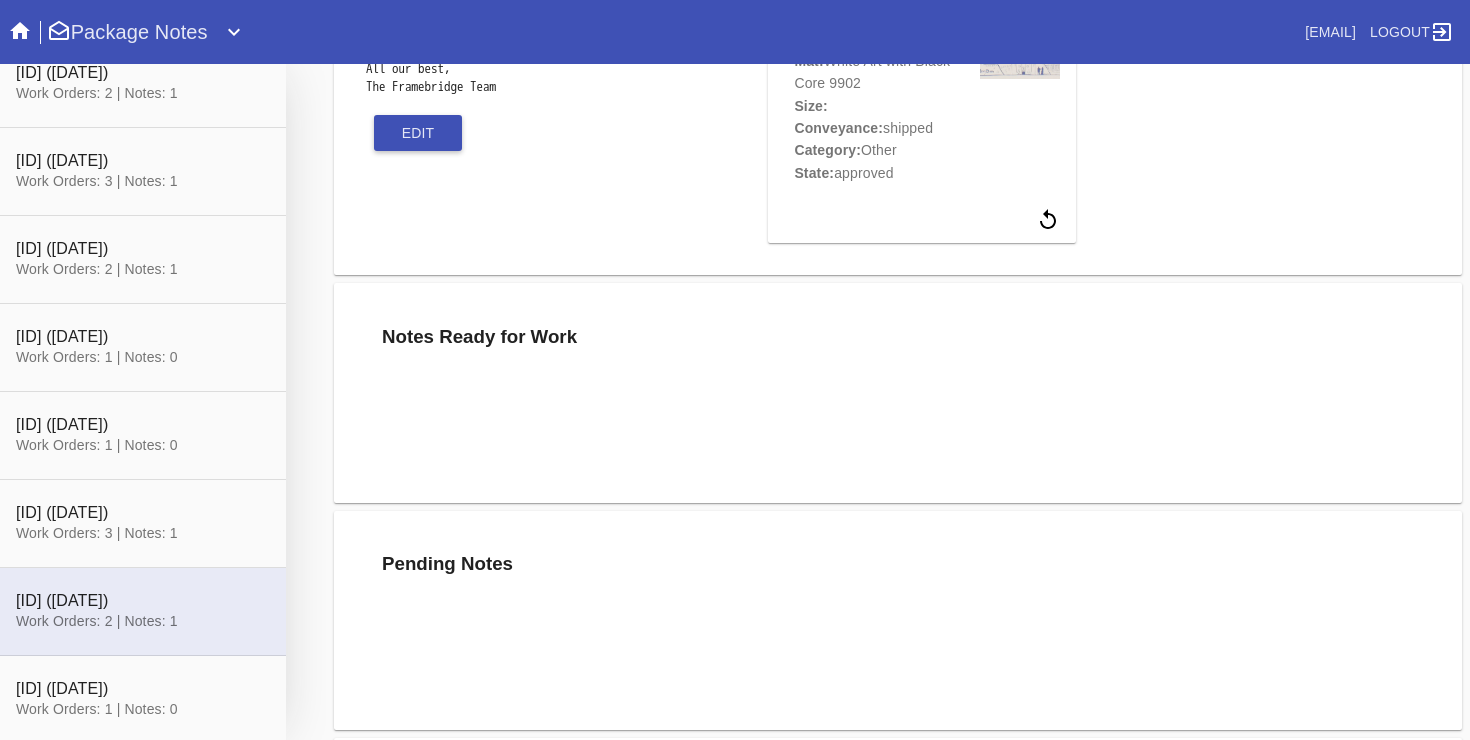 scroll, scrollTop: 812, scrollLeft: 0, axis: vertical 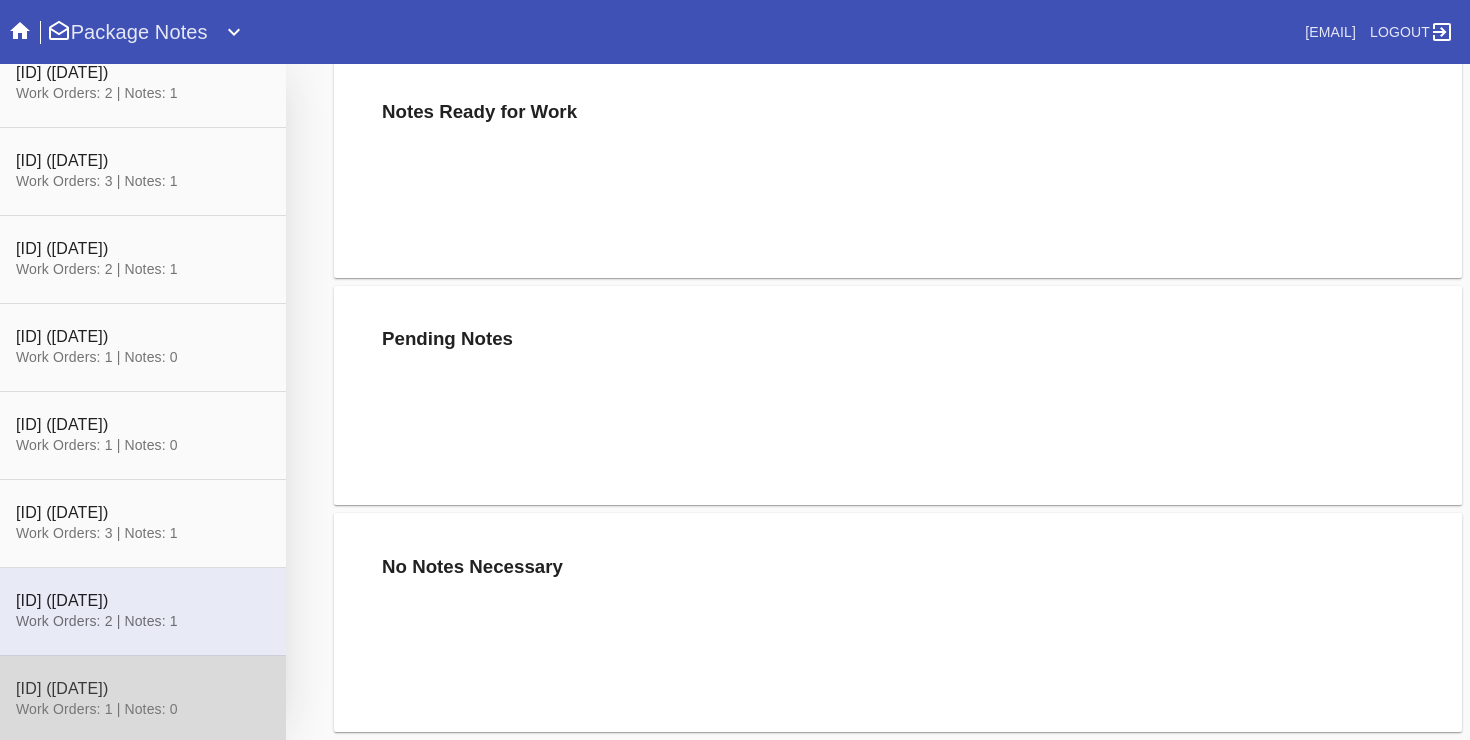 click at bounding box center [143, 700] 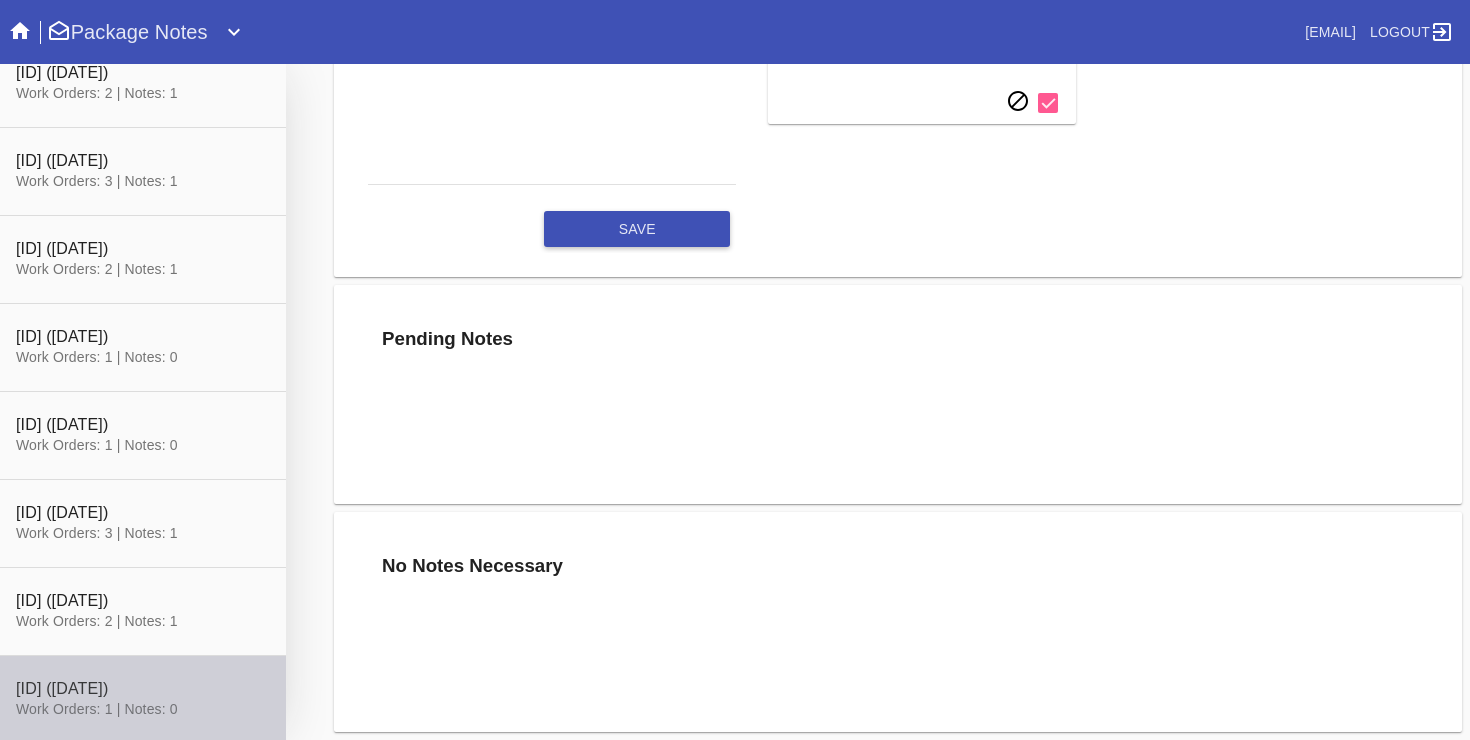 scroll, scrollTop: 245, scrollLeft: 0, axis: vertical 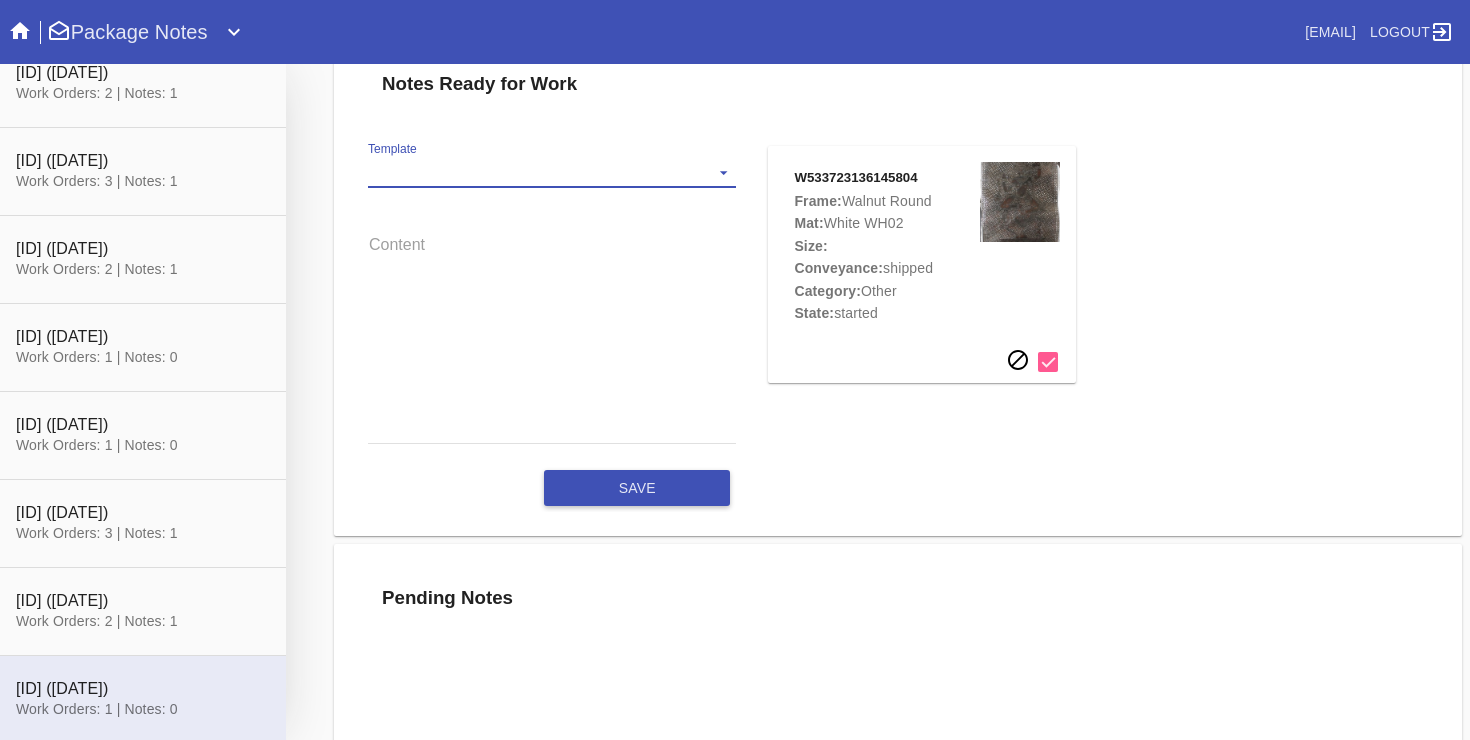 click on "Template
Standard" at bounding box center (552, 173) 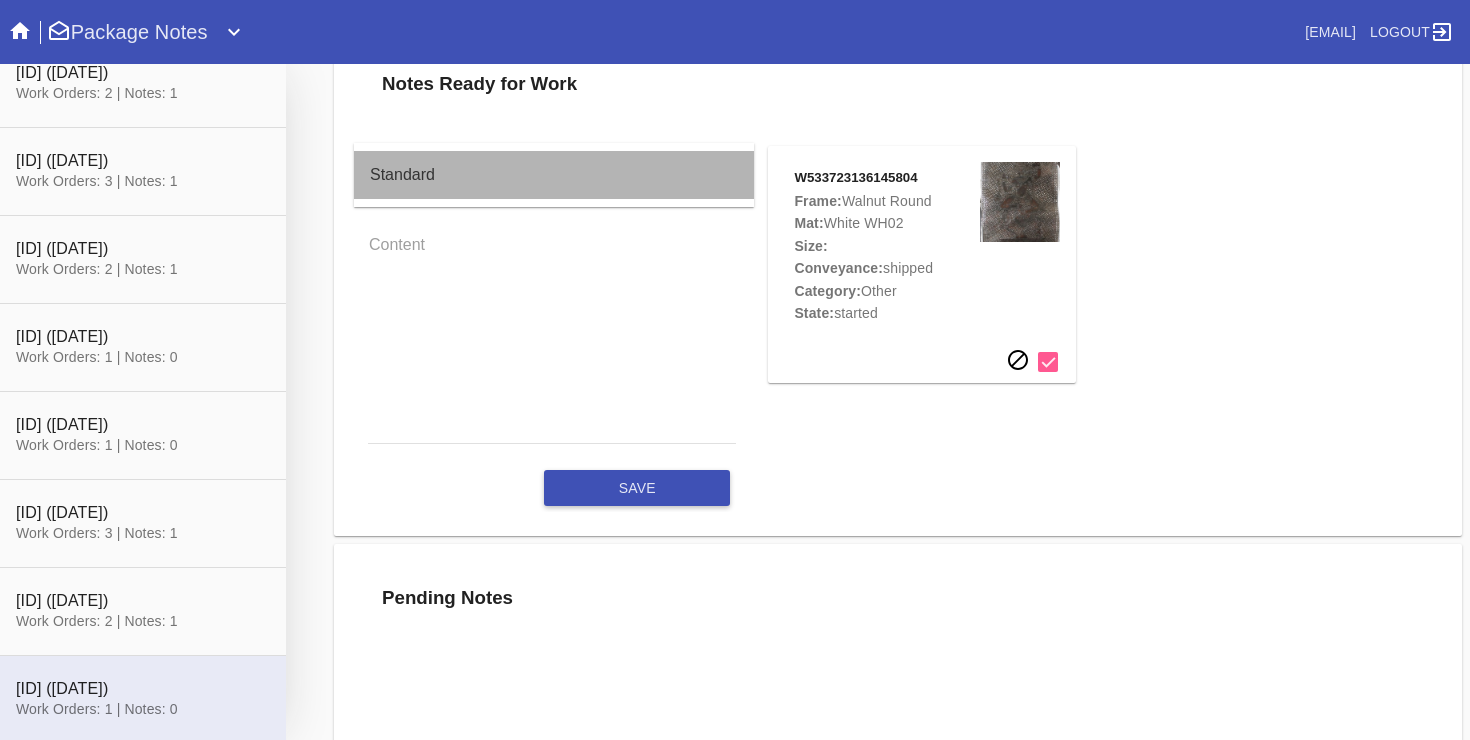 click on "Standard" at bounding box center [554, 175] 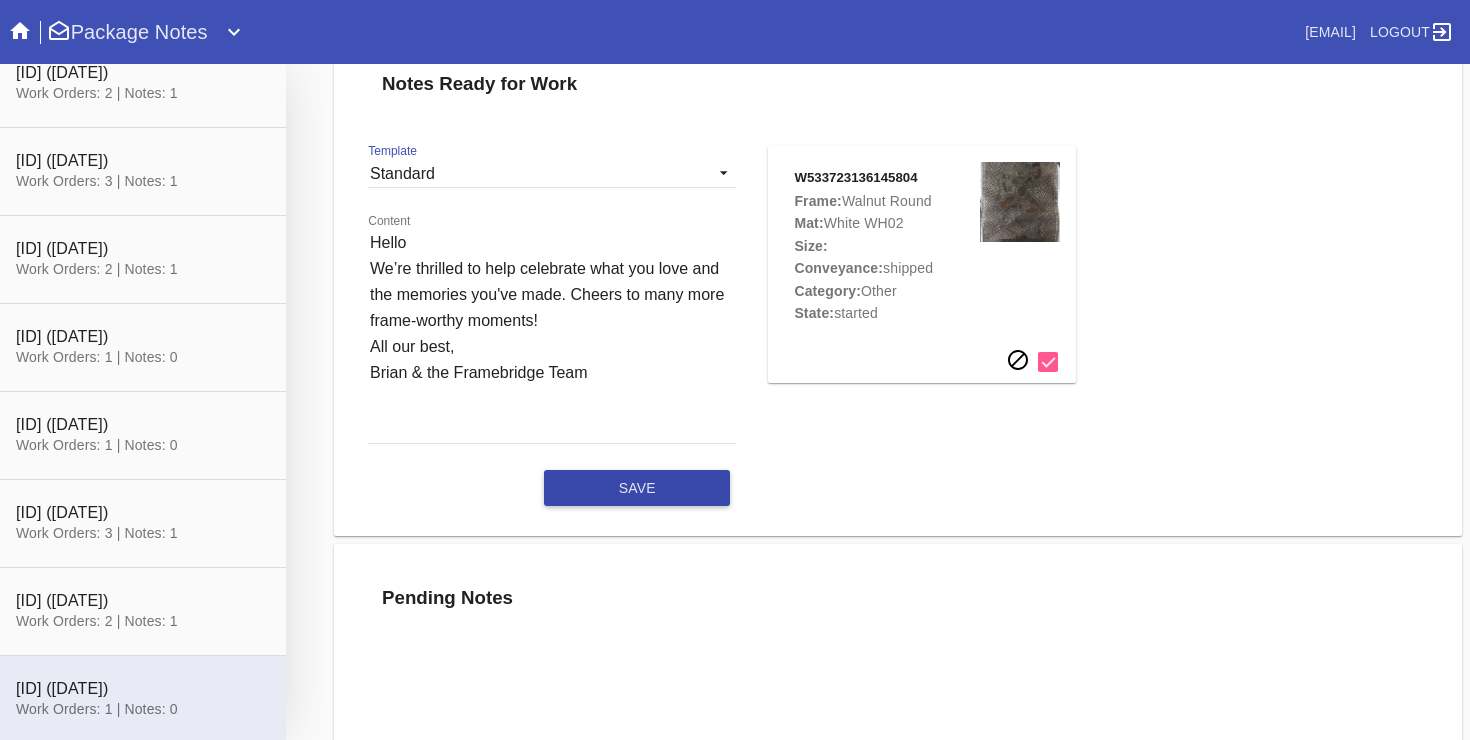 click on "save" 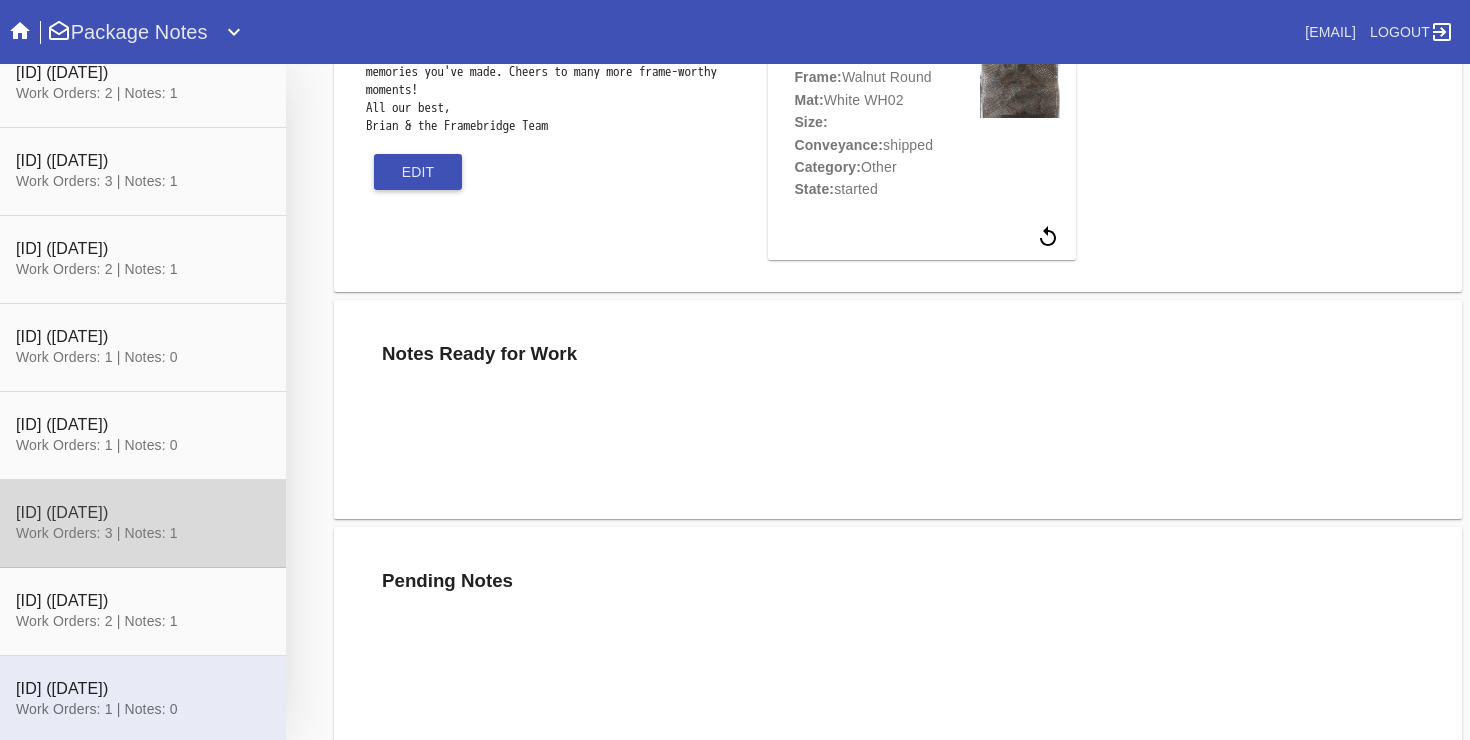 scroll, scrollTop: 491, scrollLeft: 0, axis: vertical 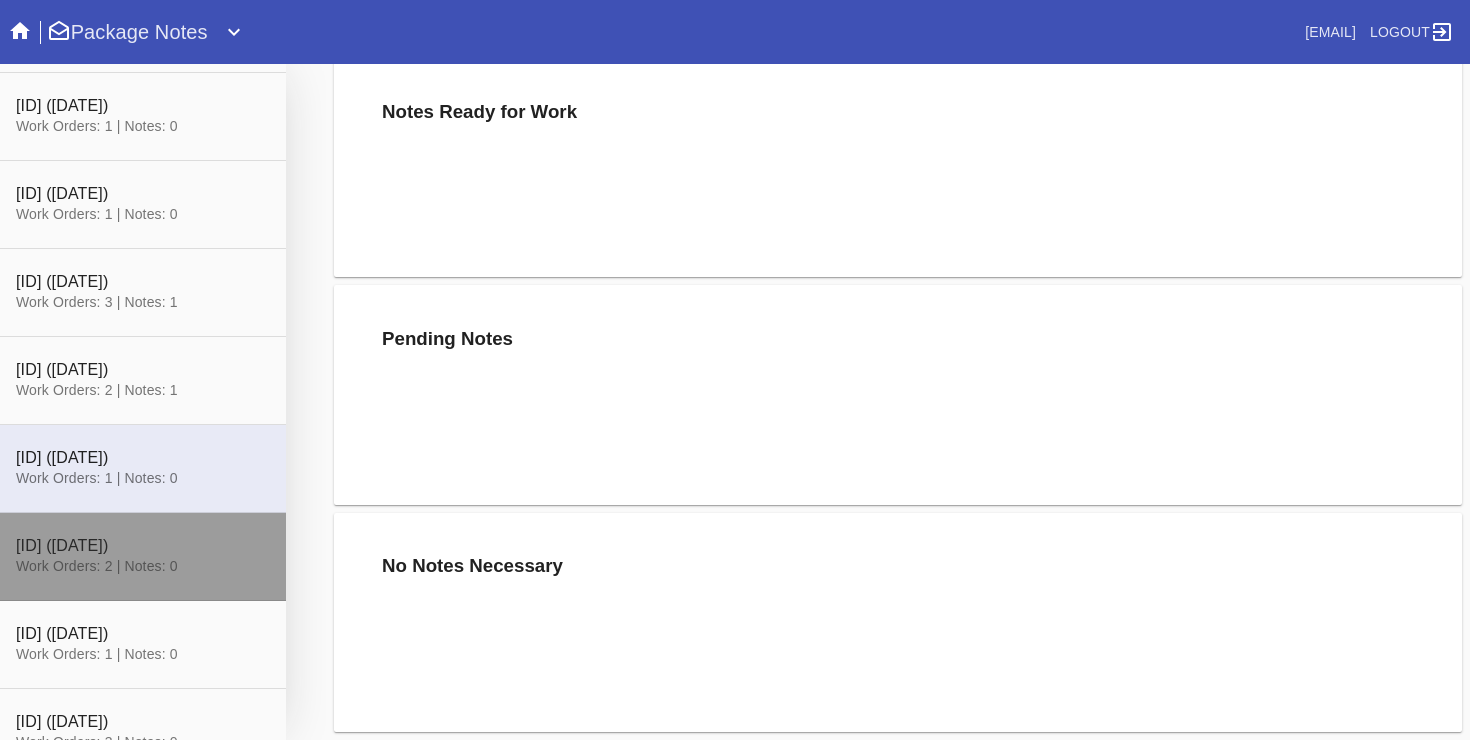 click at bounding box center [143, 557] 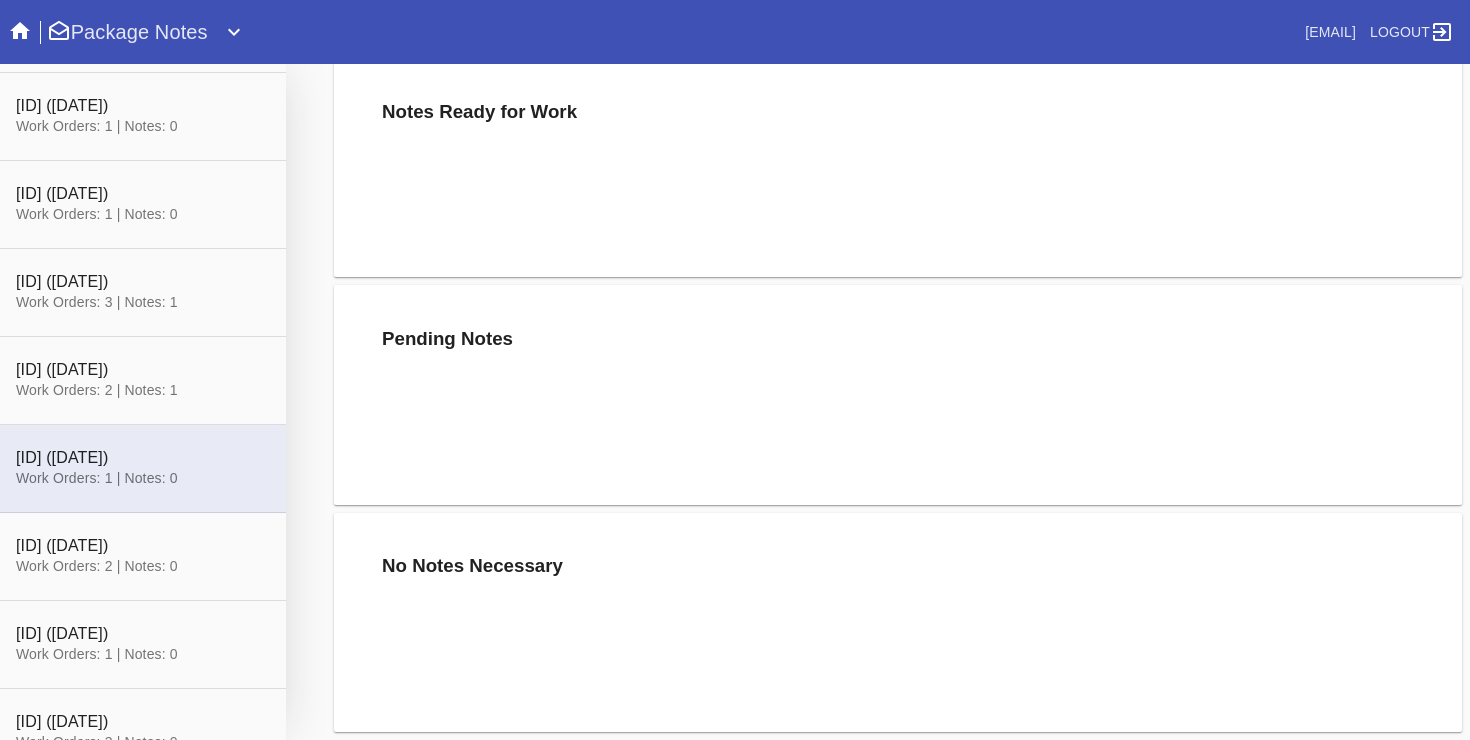 scroll, scrollTop: 245, scrollLeft: 0, axis: vertical 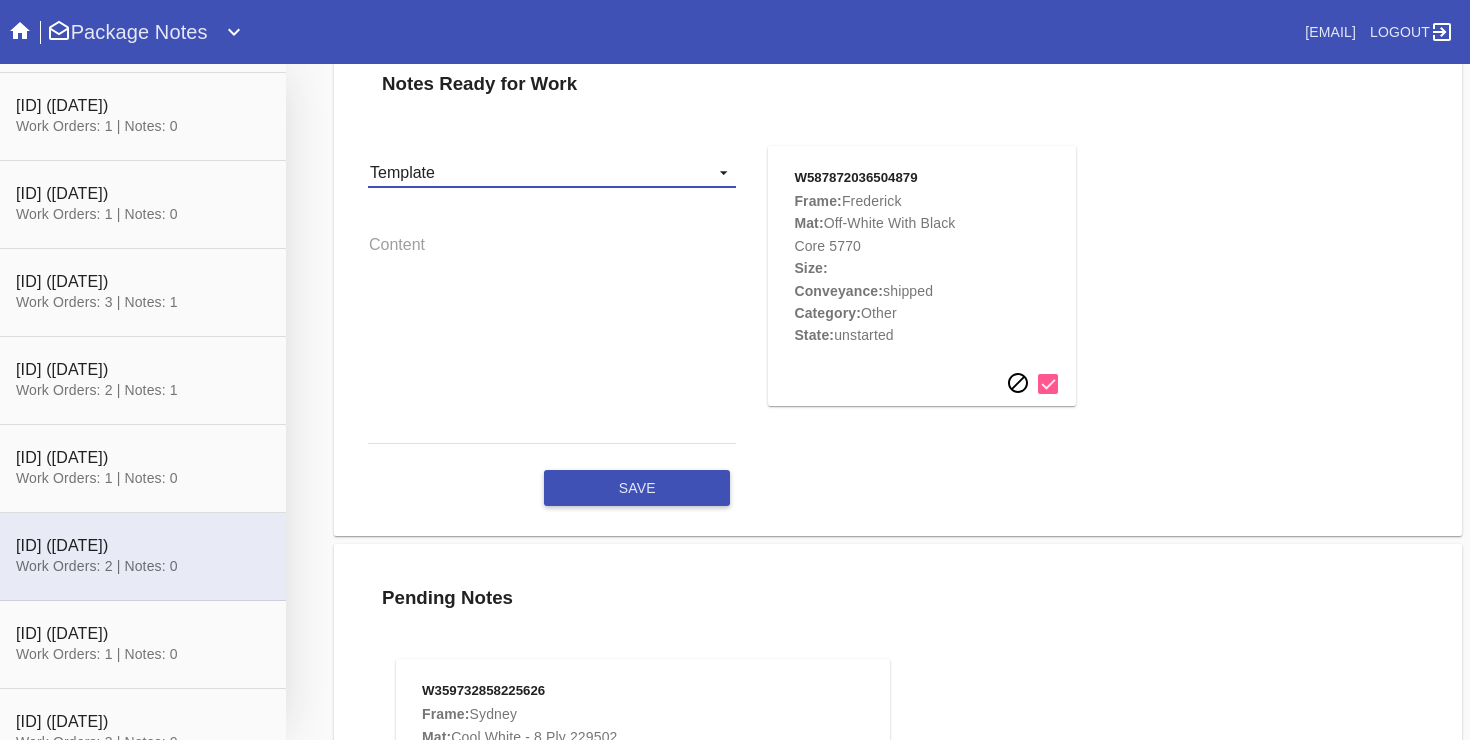 click on "Template
Standard" at bounding box center (552, 173) 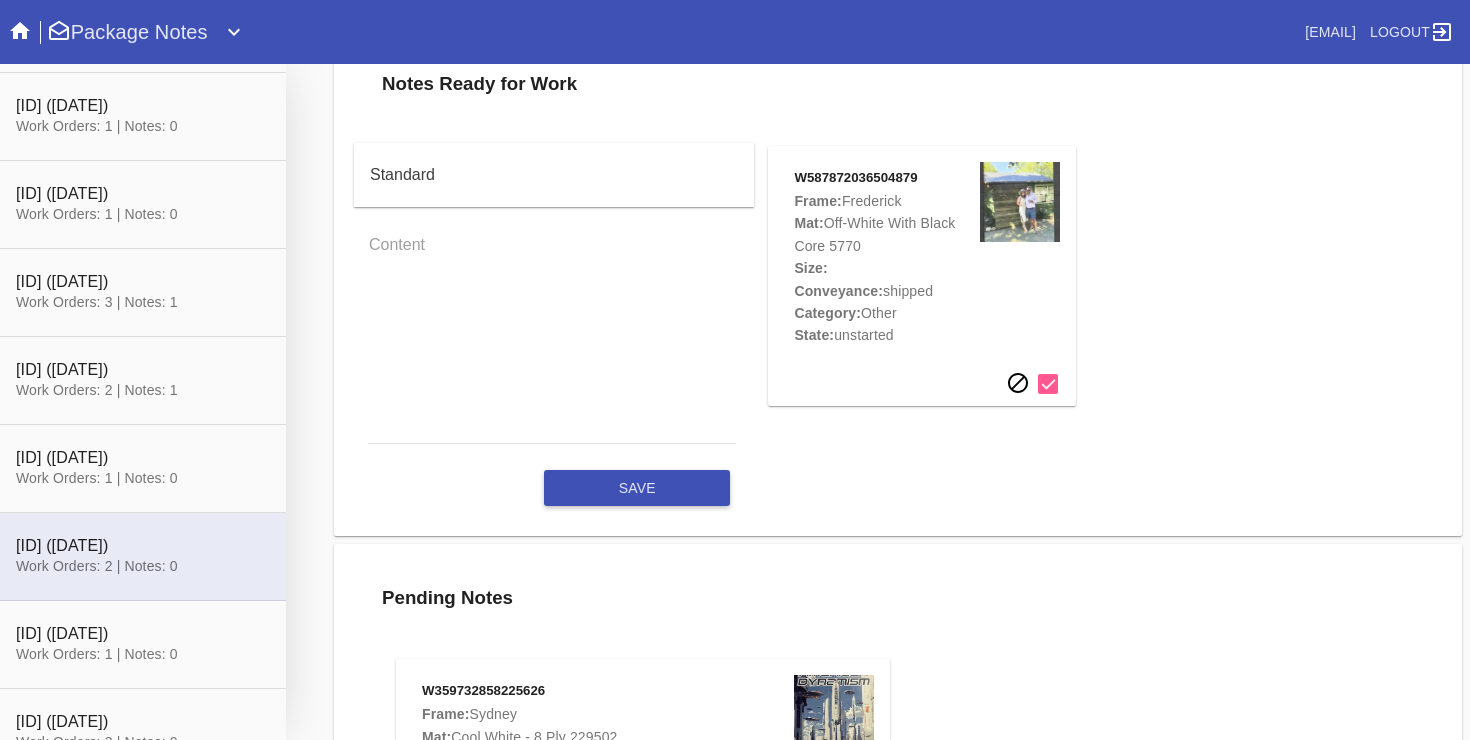 click on "Standard" at bounding box center [554, 175] 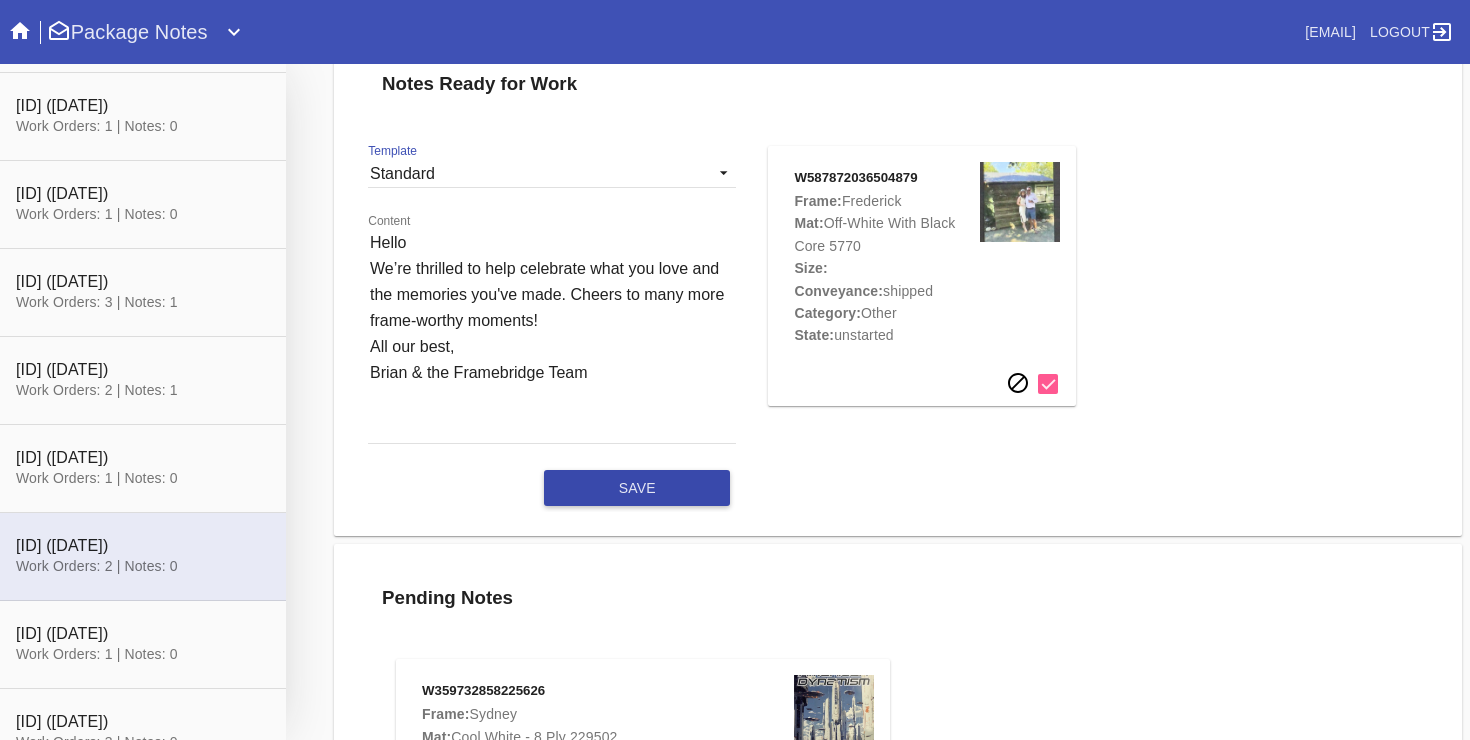 click on "save" 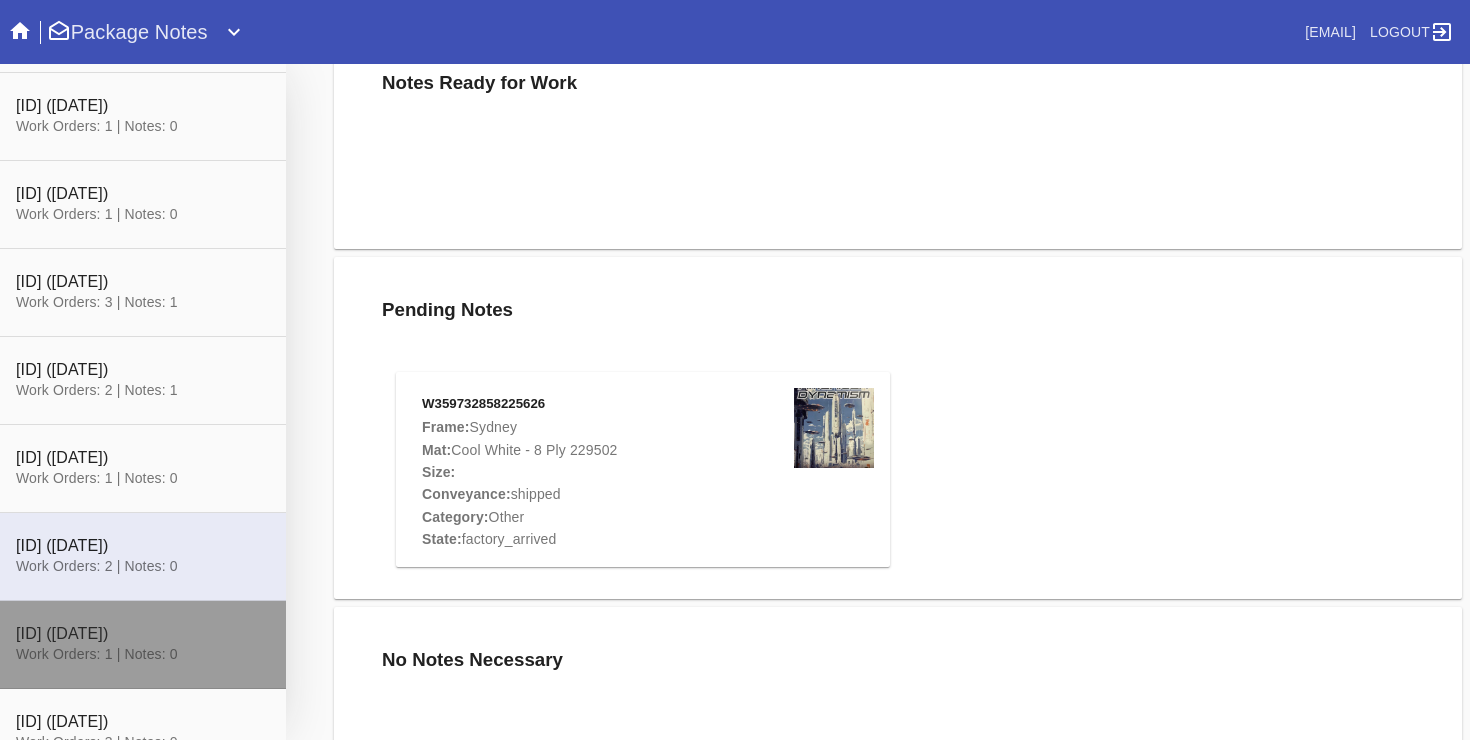 click at bounding box center (143, 645) 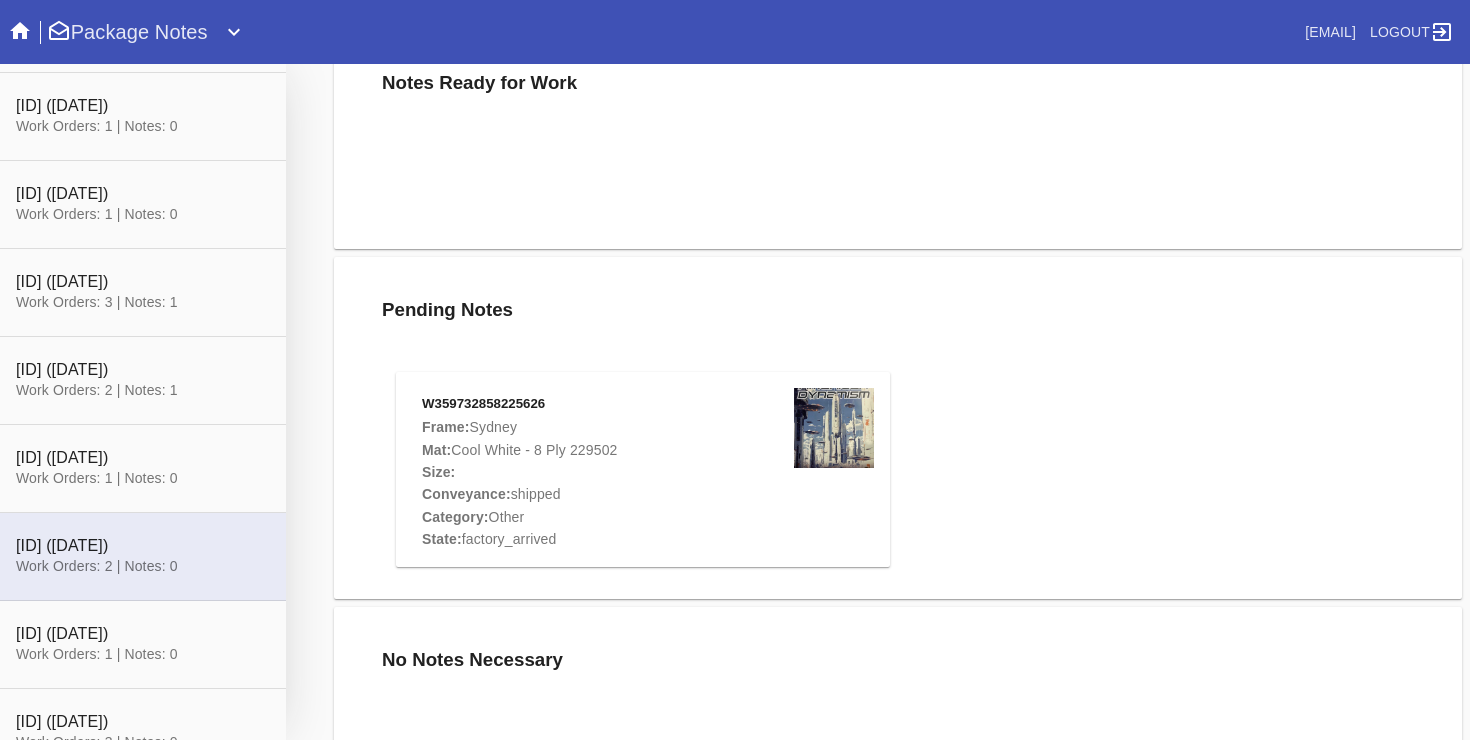 scroll, scrollTop: 245, scrollLeft: 0, axis: vertical 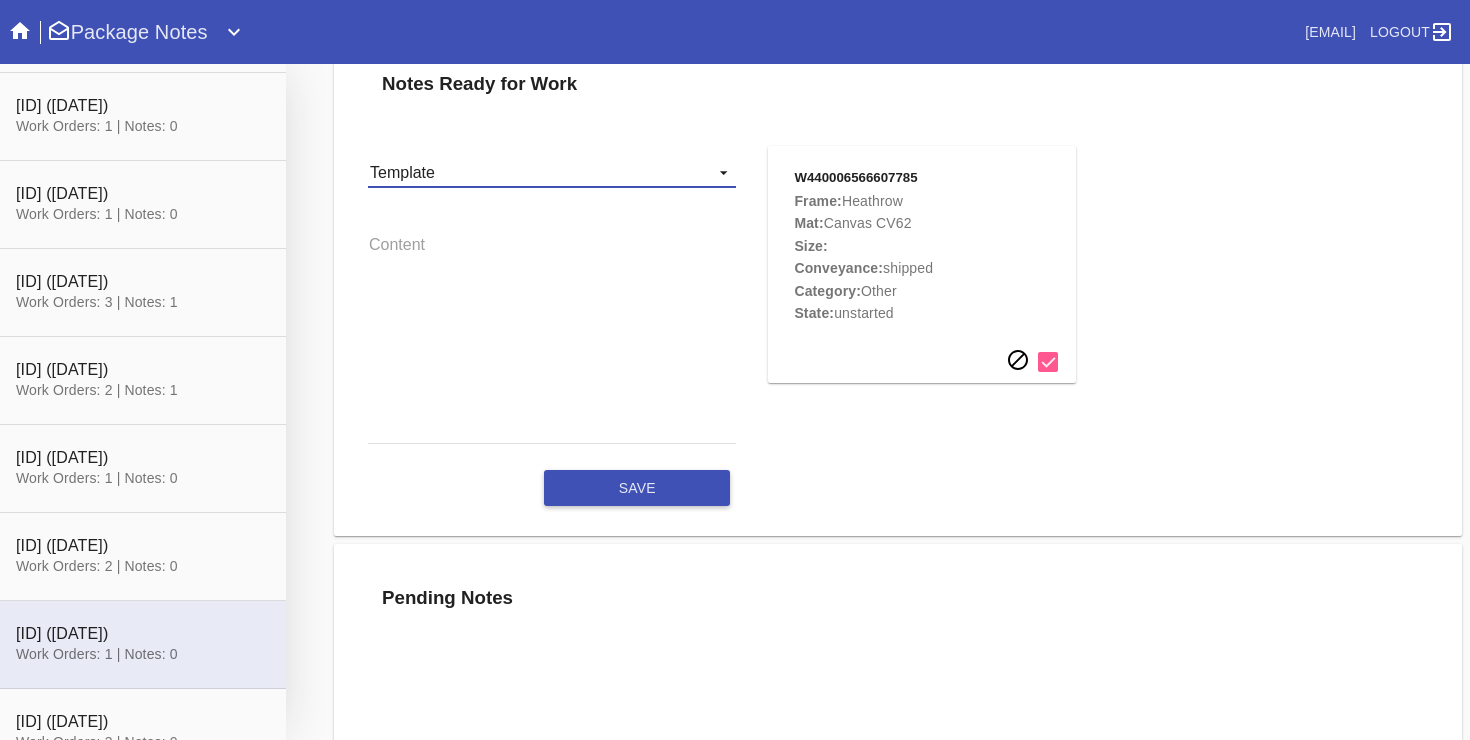 click on "Template
Standard" at bounding box center (552, 173) 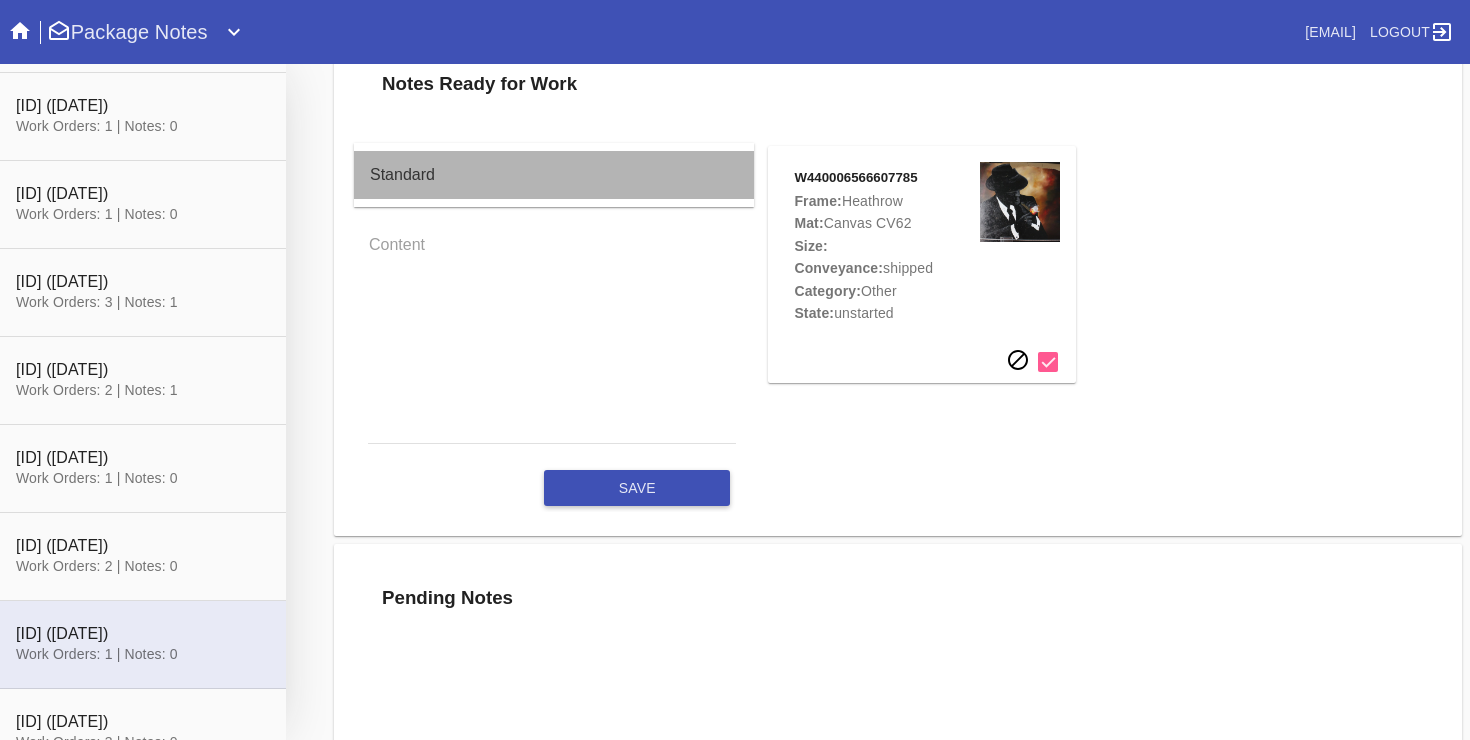 click on "Standard" at bounding box center (554, 175) 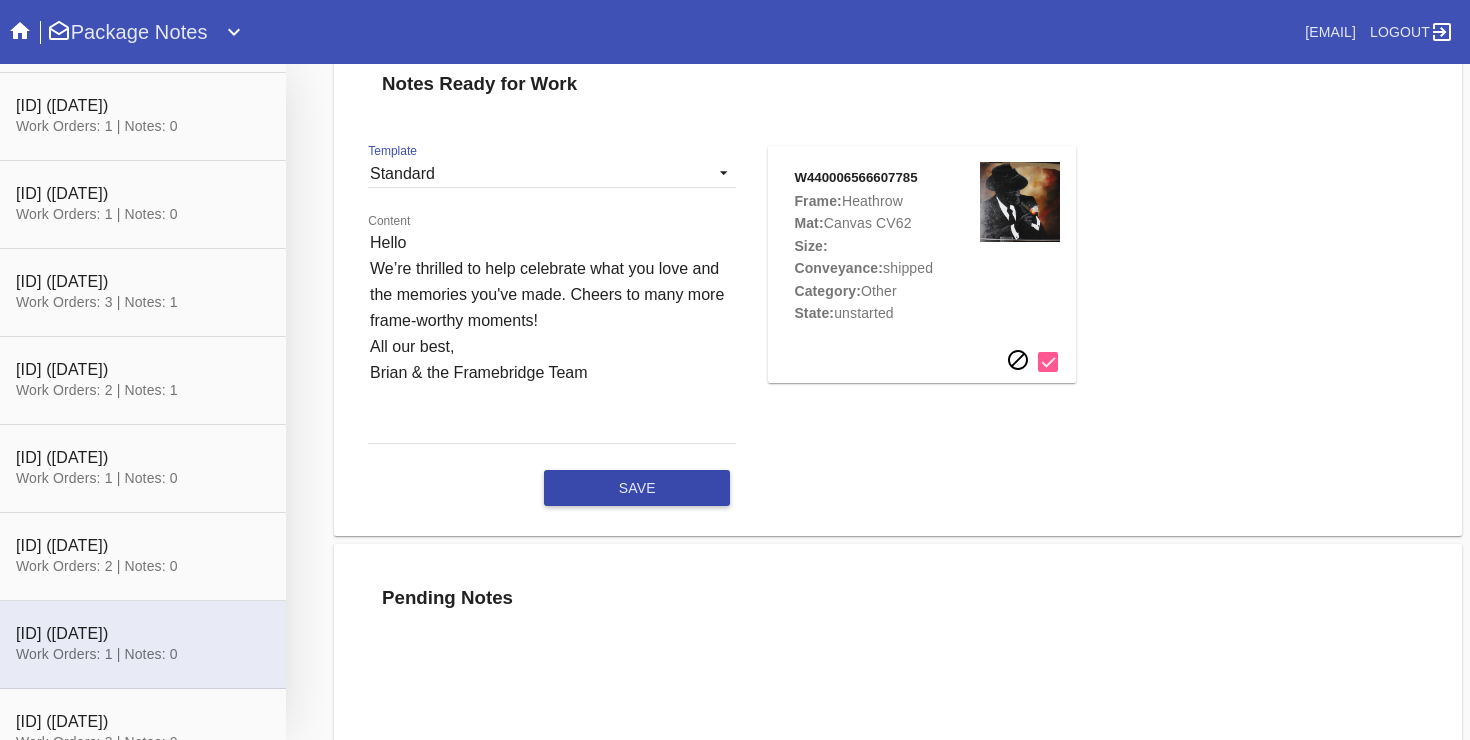 click on "save" 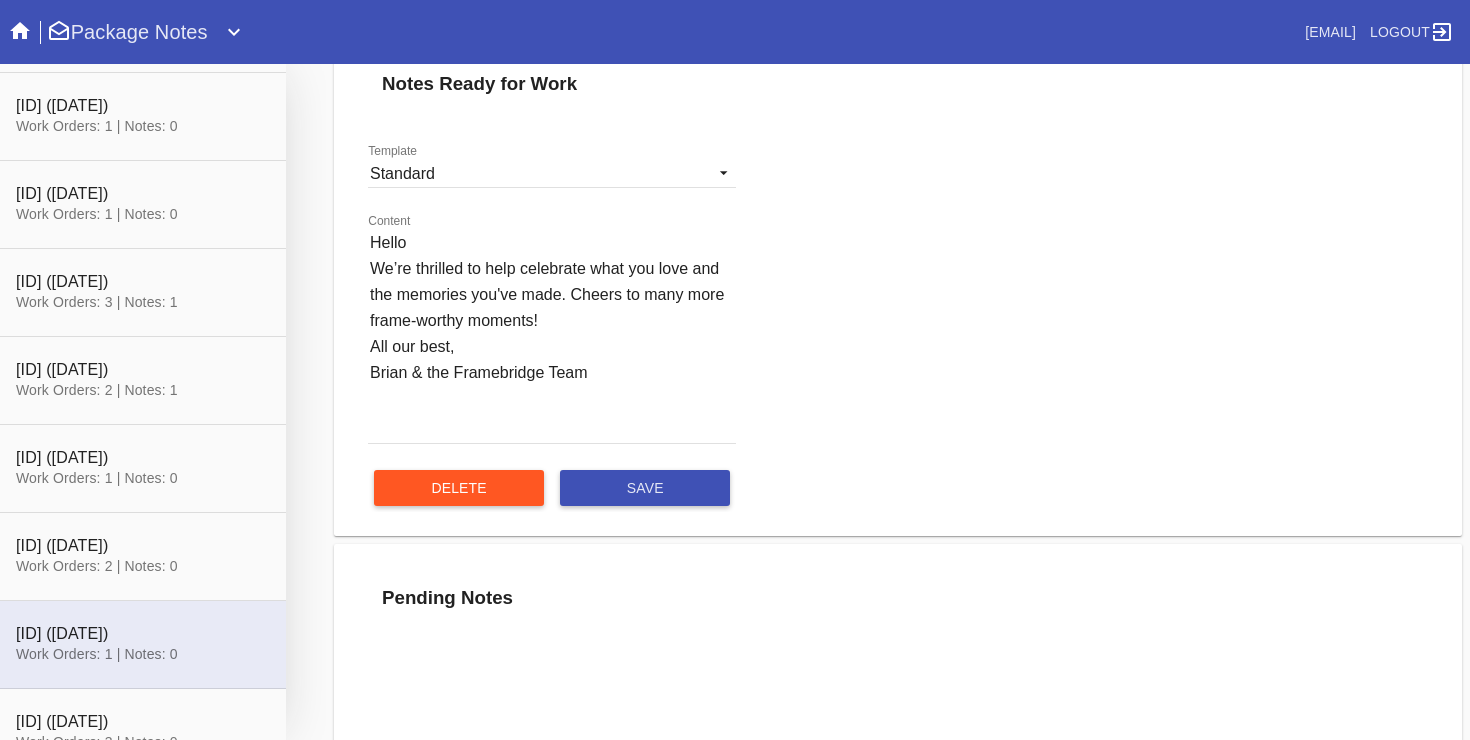 scroll, scrollTop: 491, scrollLeft: 0, axis: vertical 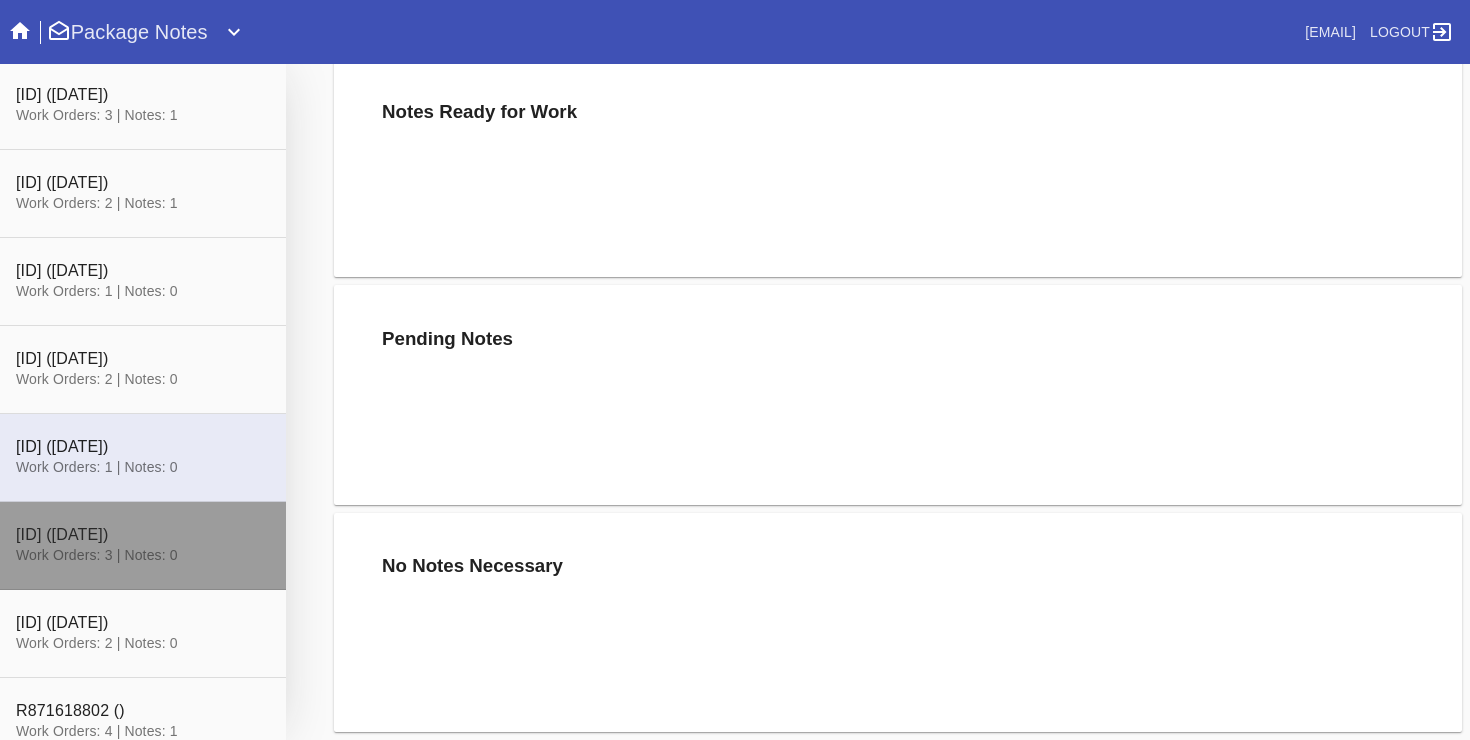 click at bounding box center [143, 546] 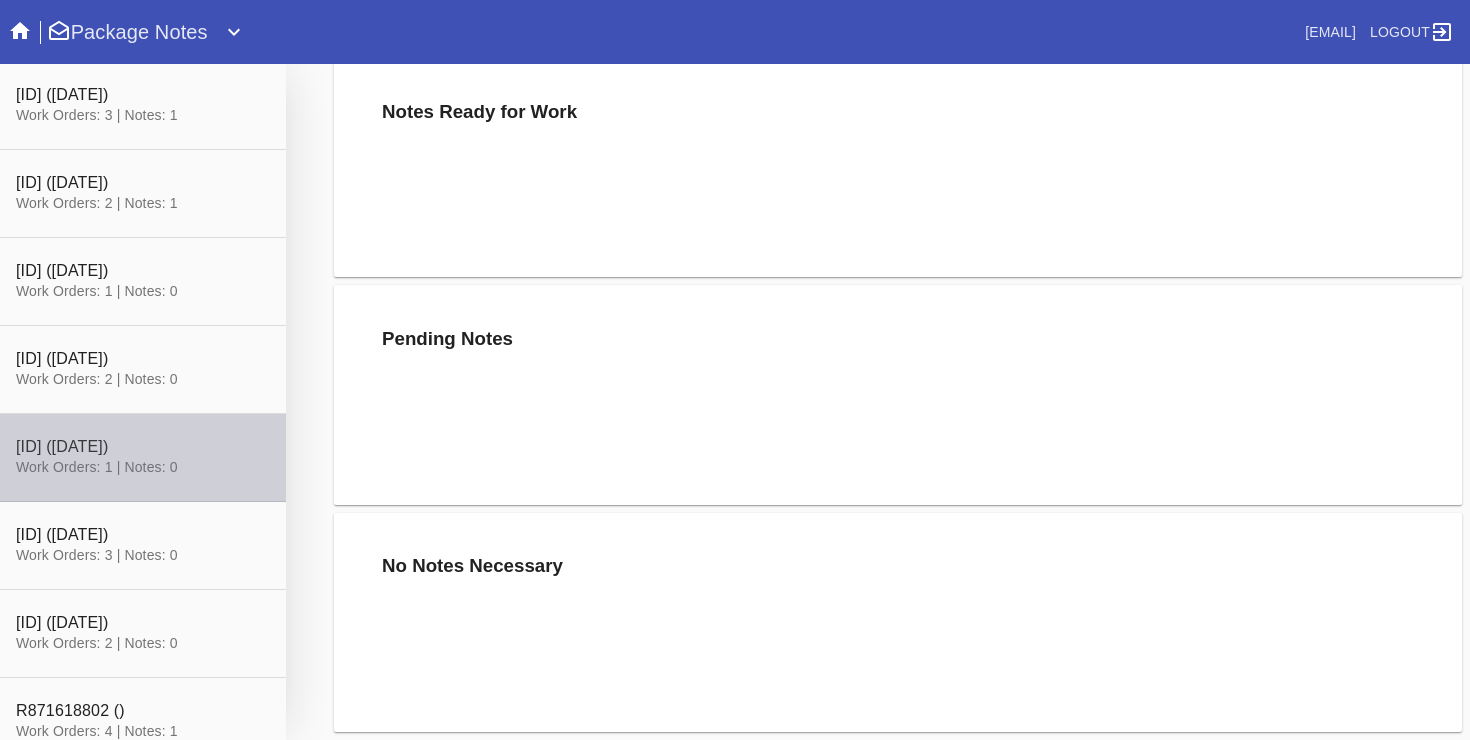 scroll, scrollTop: 245, scrollLeft: 0, axis: vertical 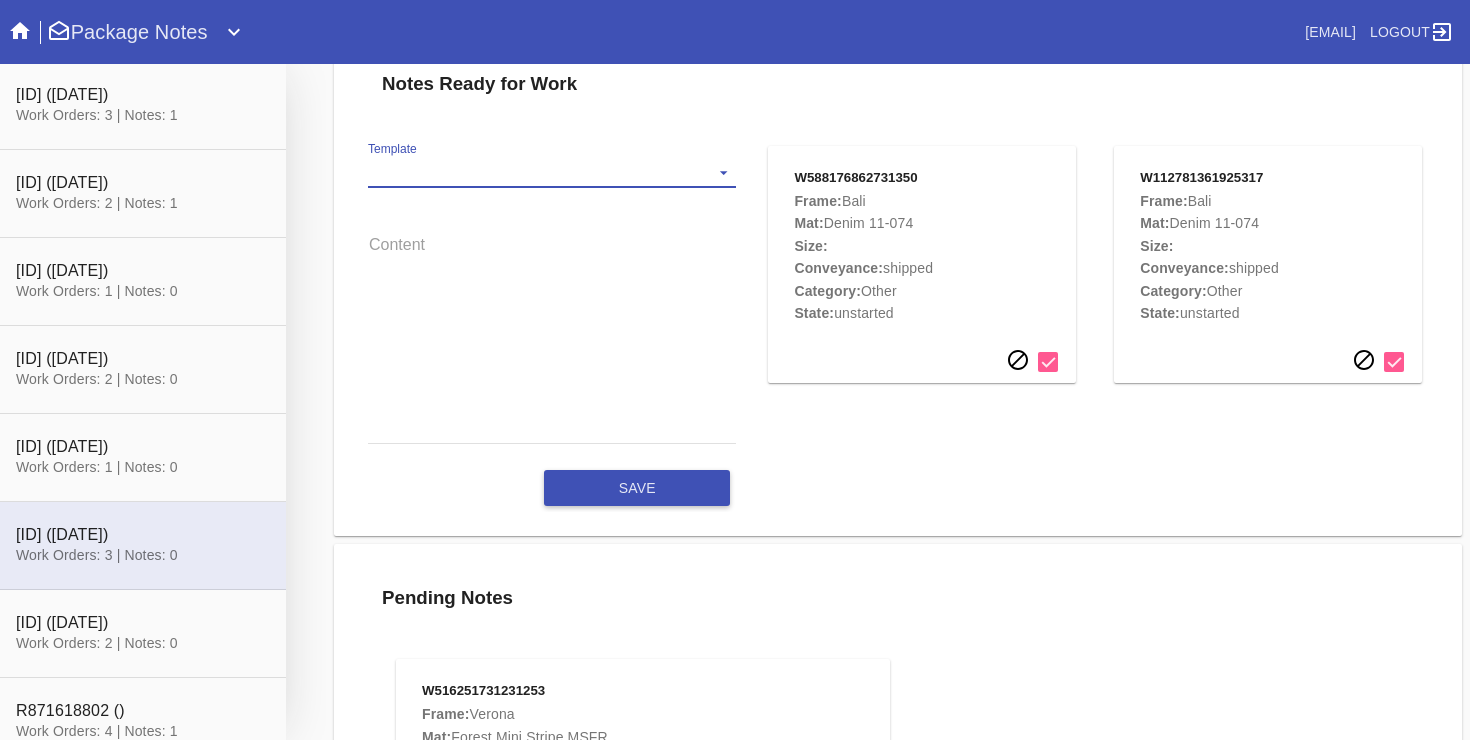 click on "Template
Standard" at bounding box center (552, 173) 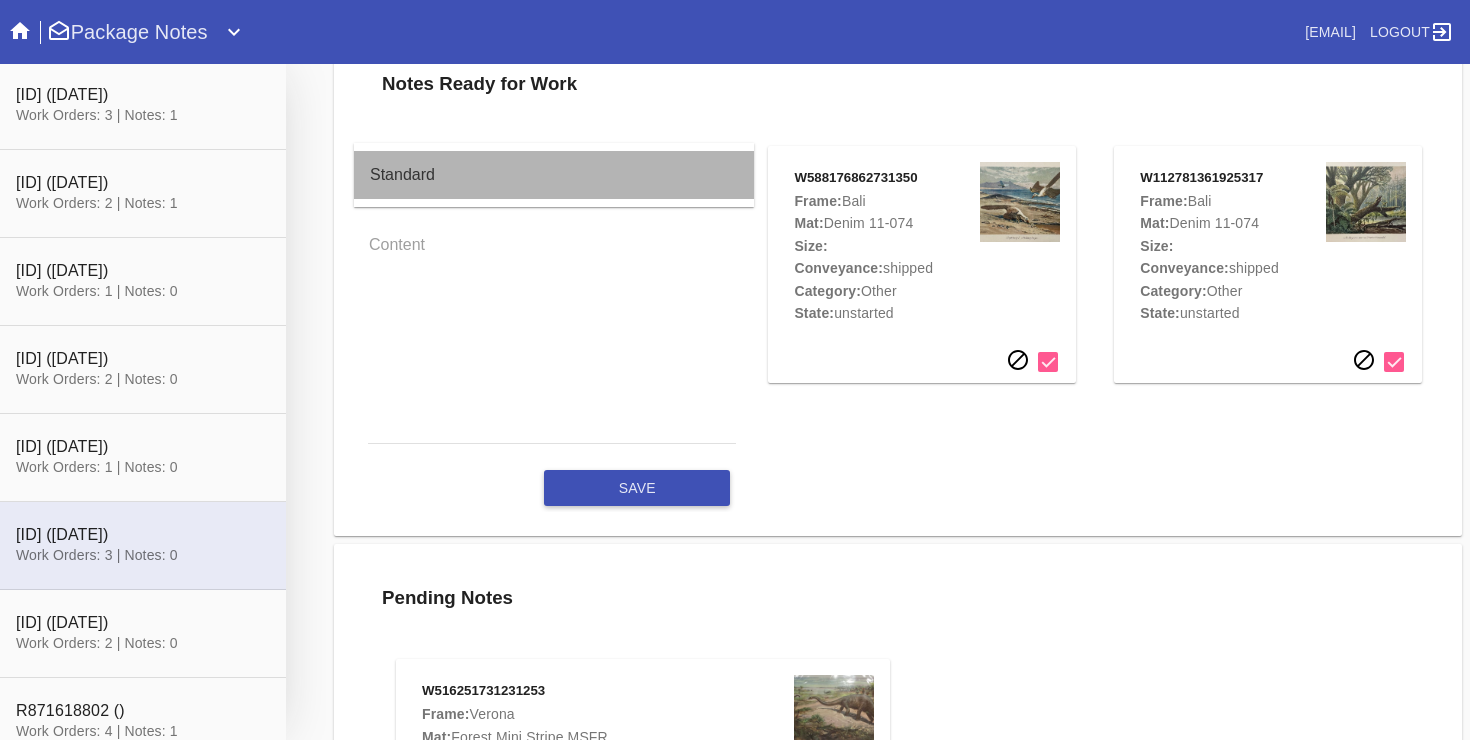 click on "Standard" at bounding box center (554, 175) 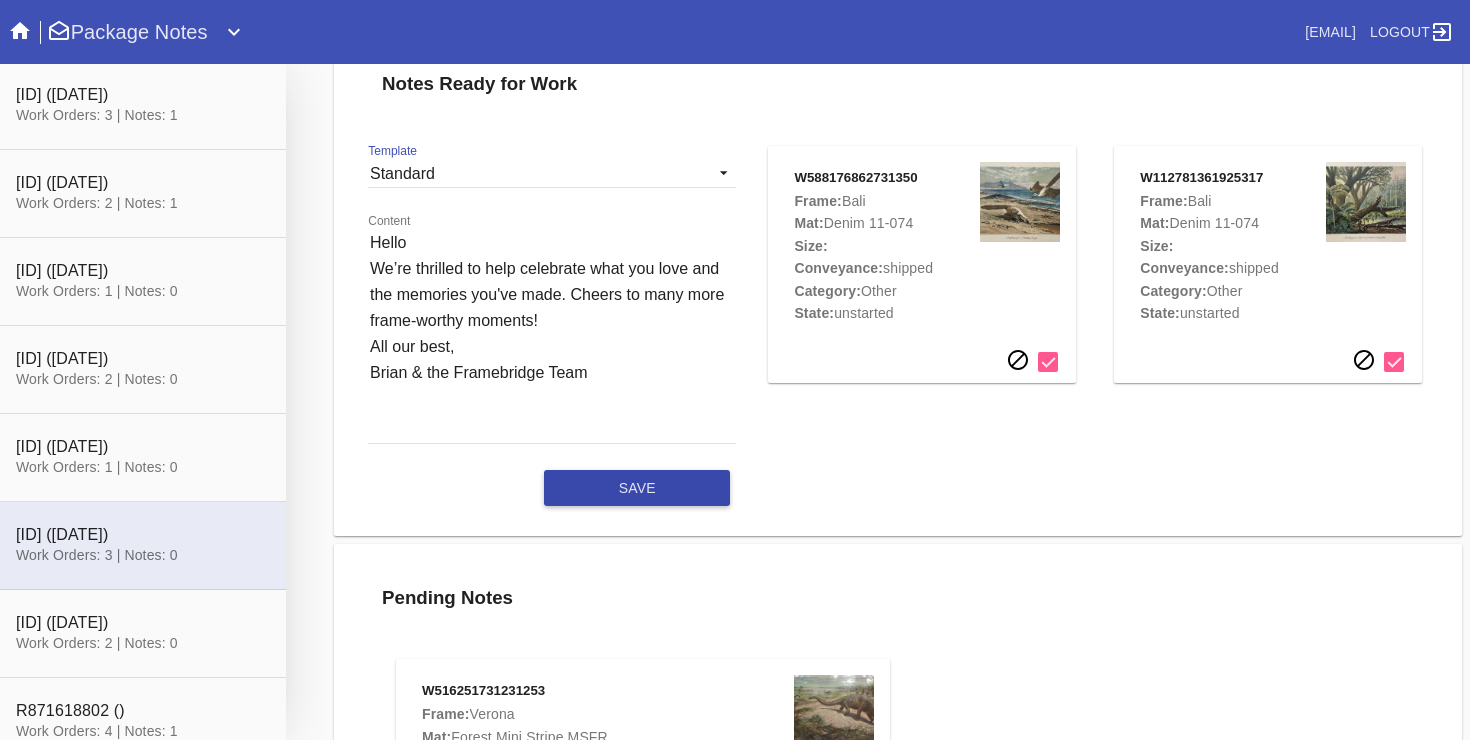 click on "save" 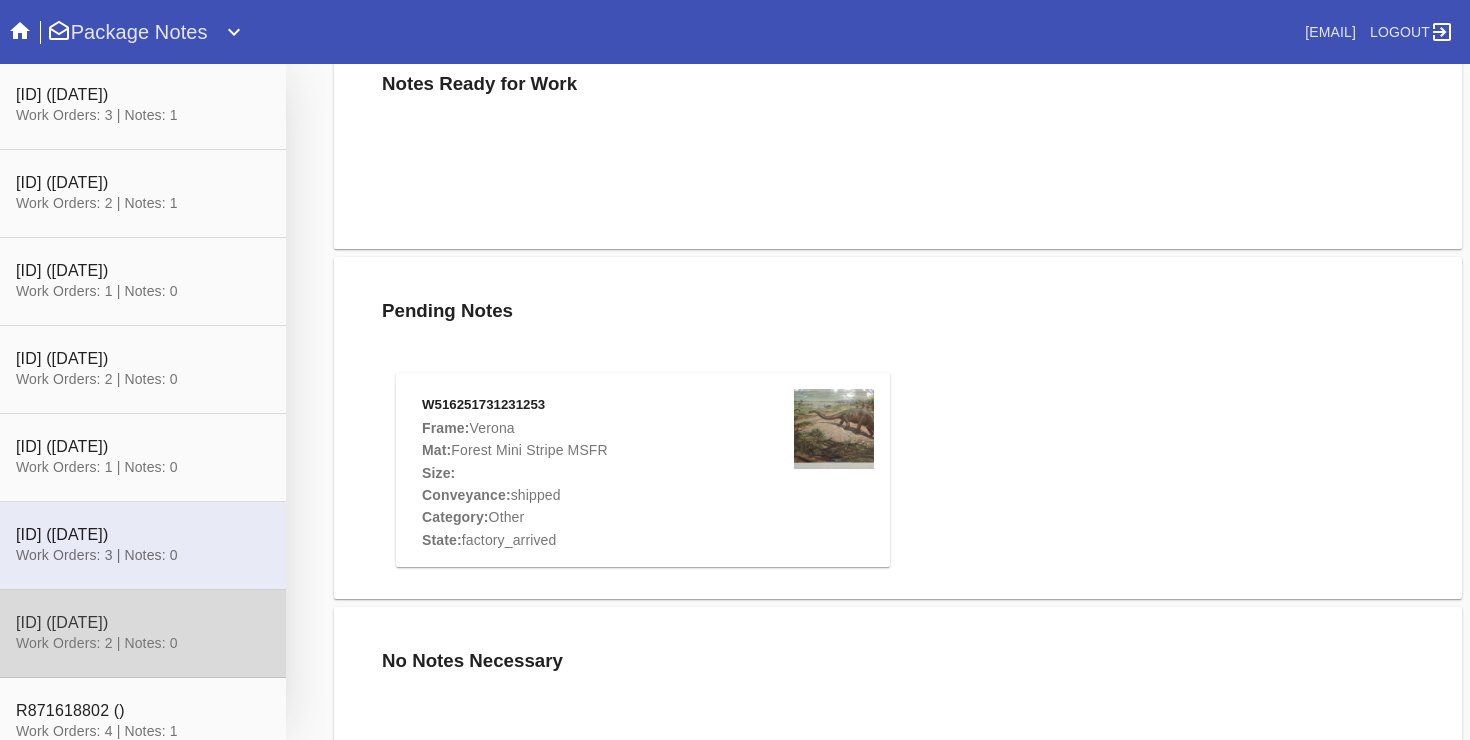 click at bounding box center [143, 634] 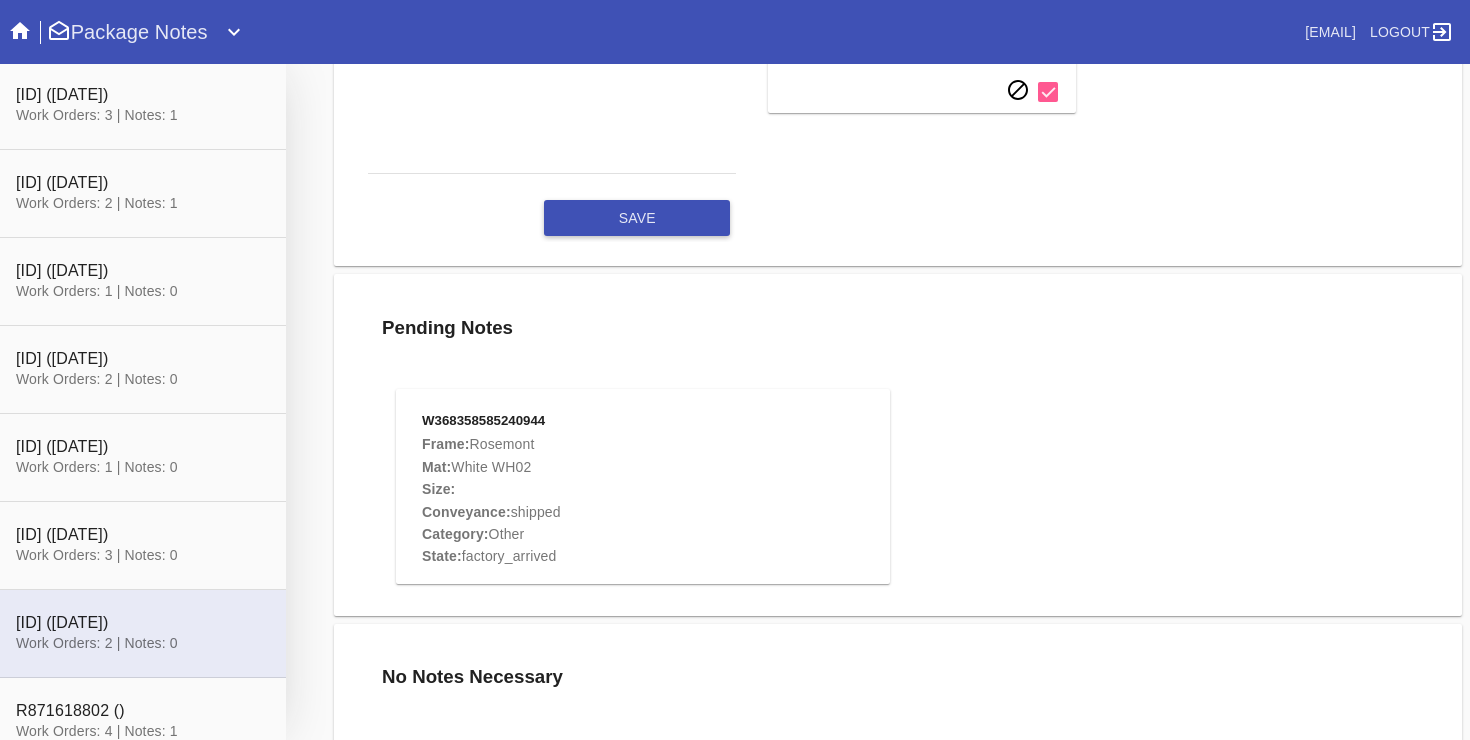 scroll, scrollTop: 245, scrollLeft: 0, axis: vertical 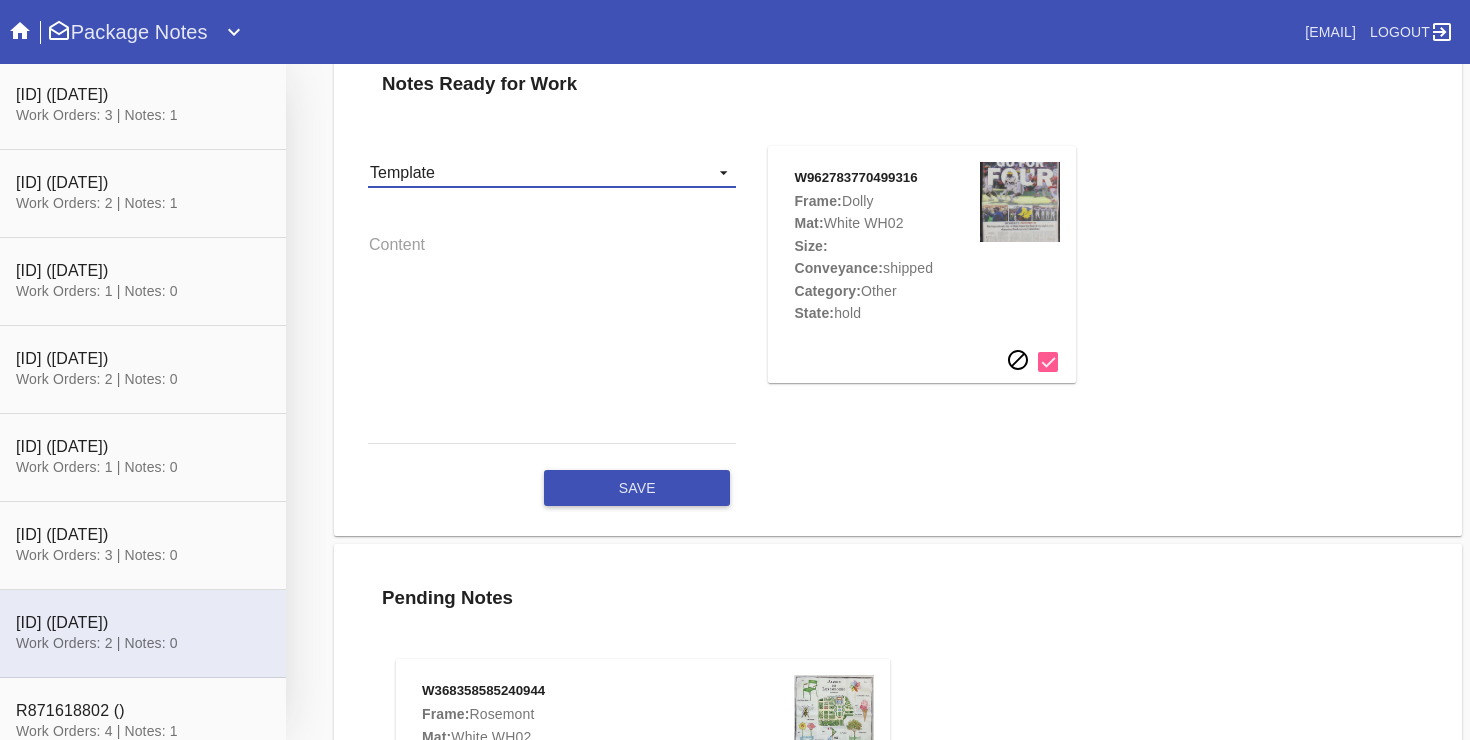 click on "Template
Standard" at bounding box center [552, 173] 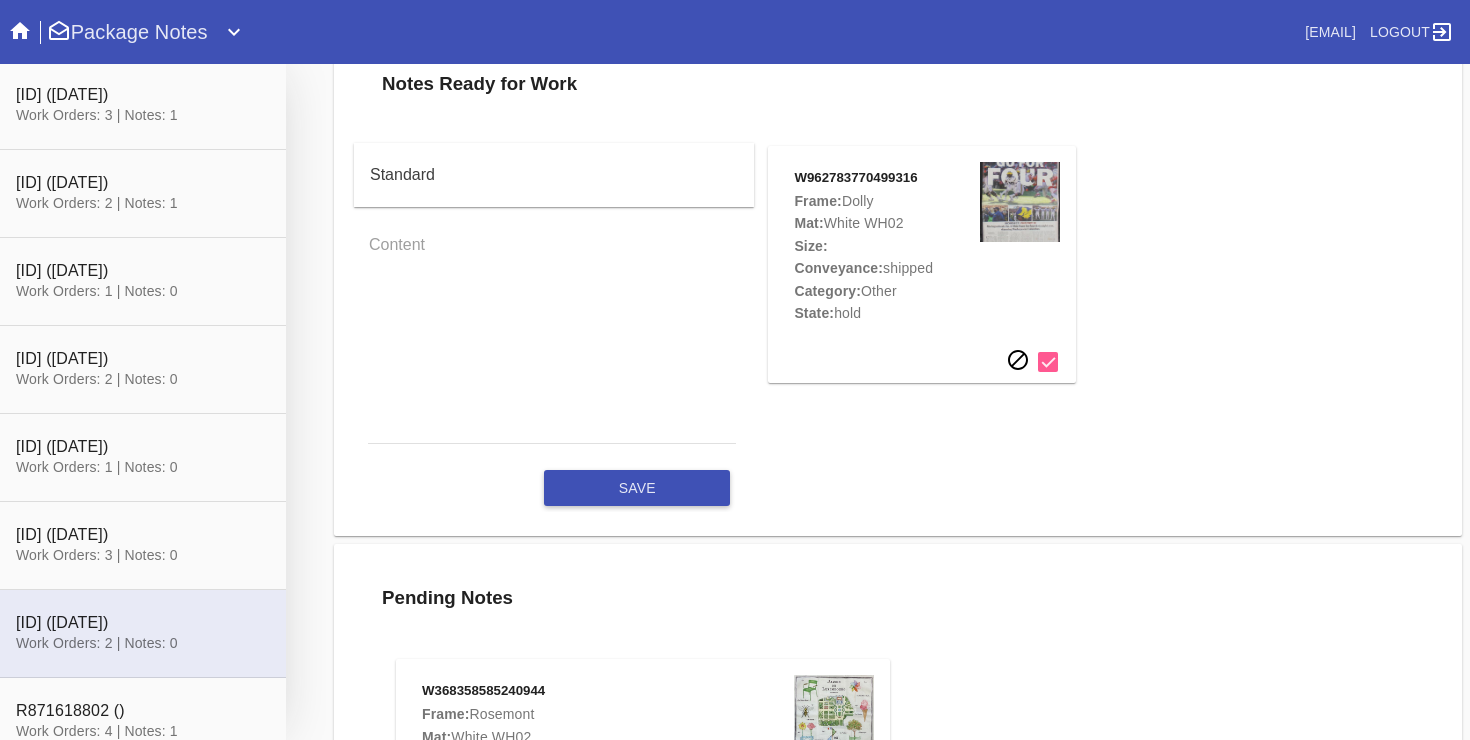 click on "Standard" at bounding box center [554, 175] 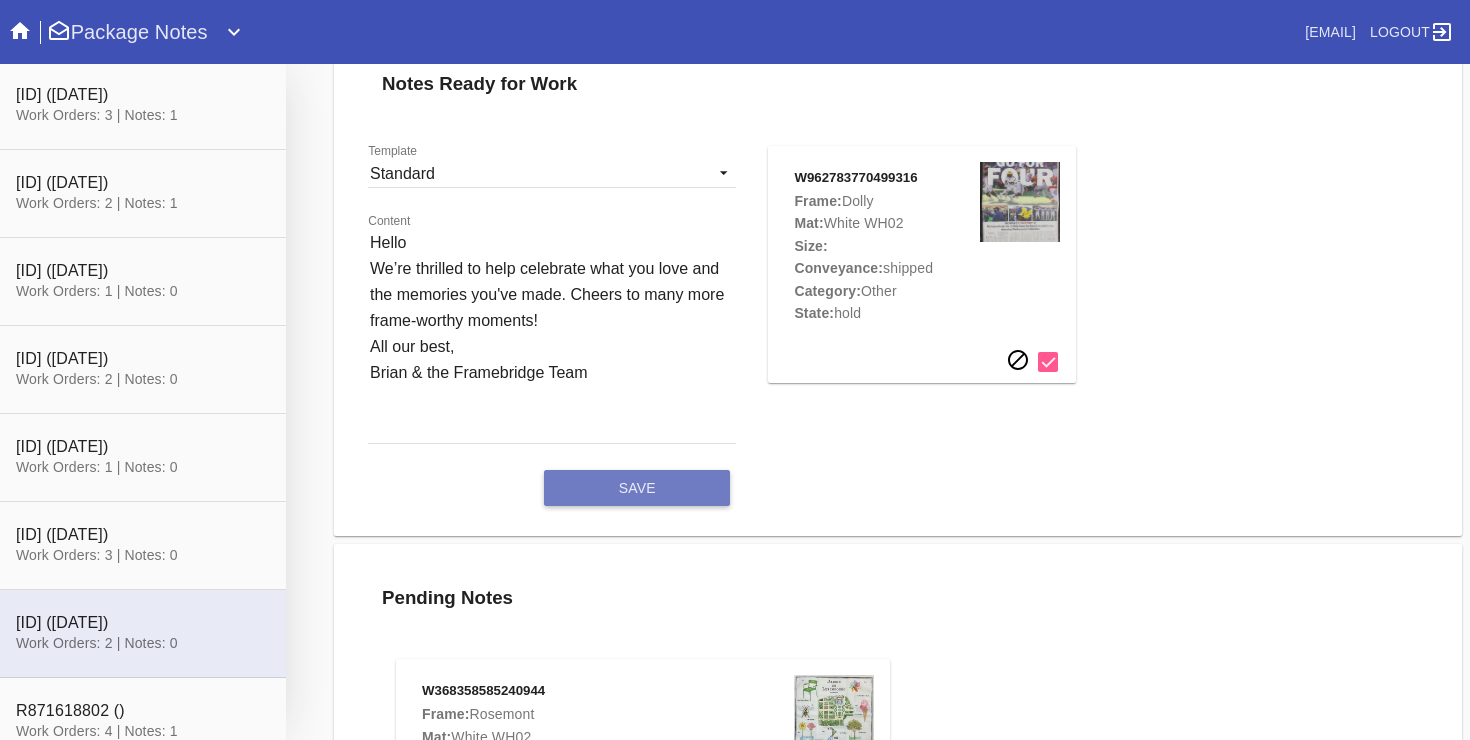 click on "save" 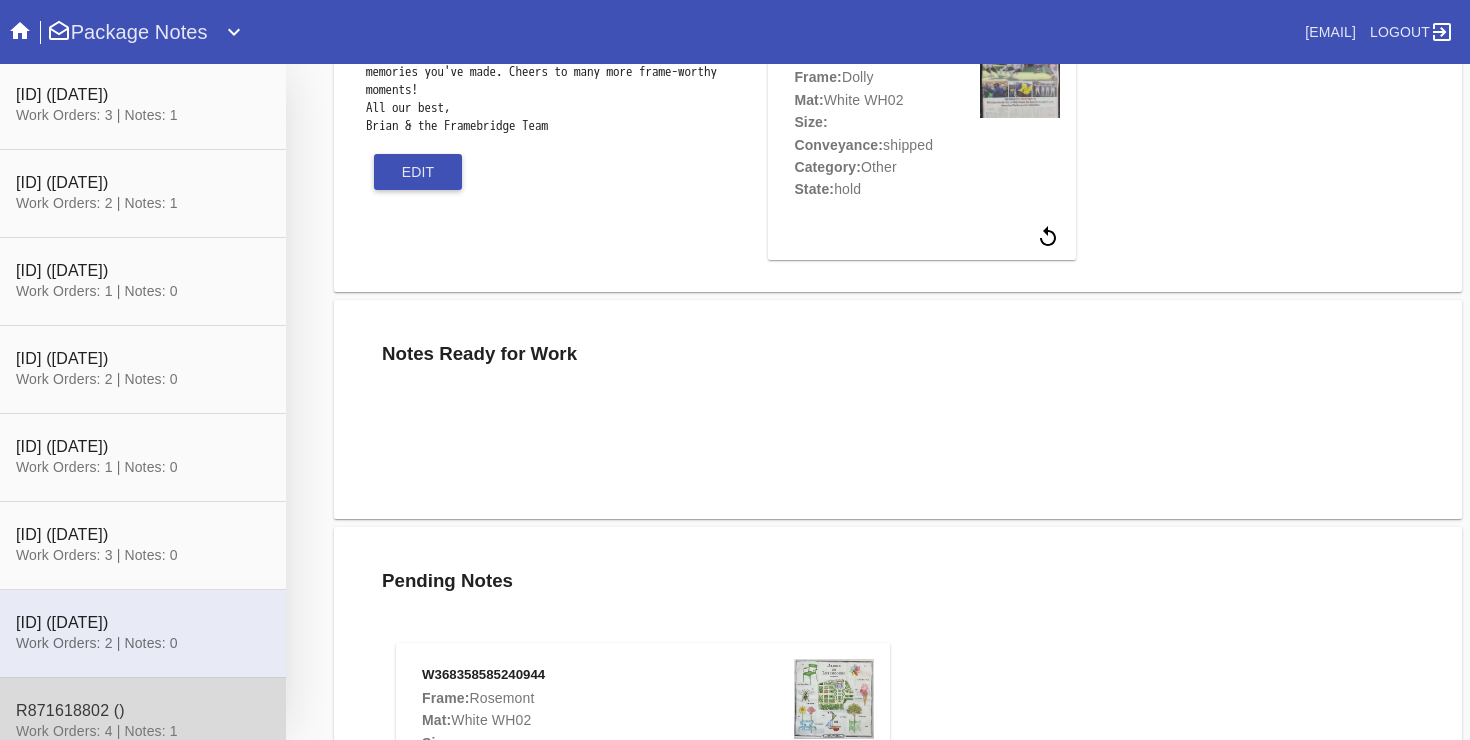 scroll, scrollTop: 515, scrollLeft: 0, axis: vertical 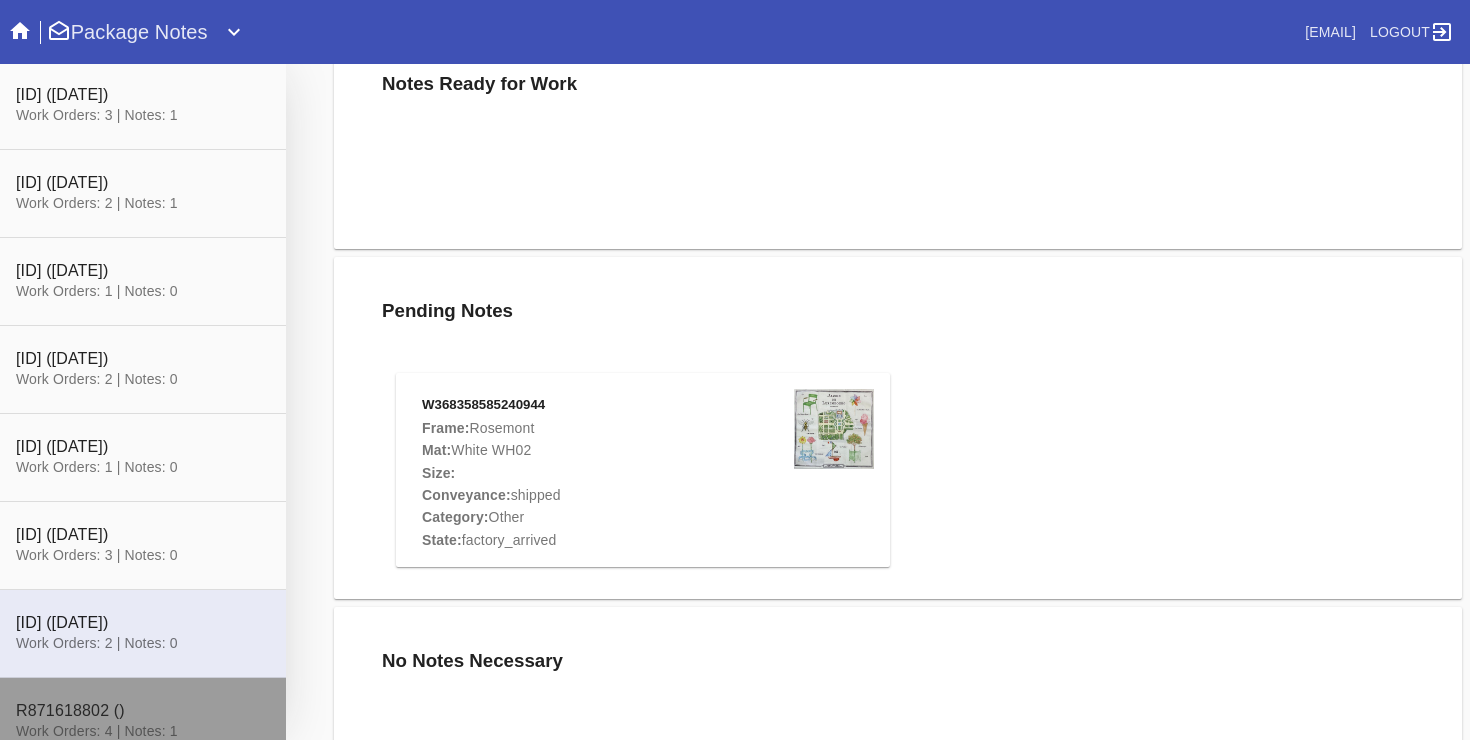 click at bounding box center [143, 722] 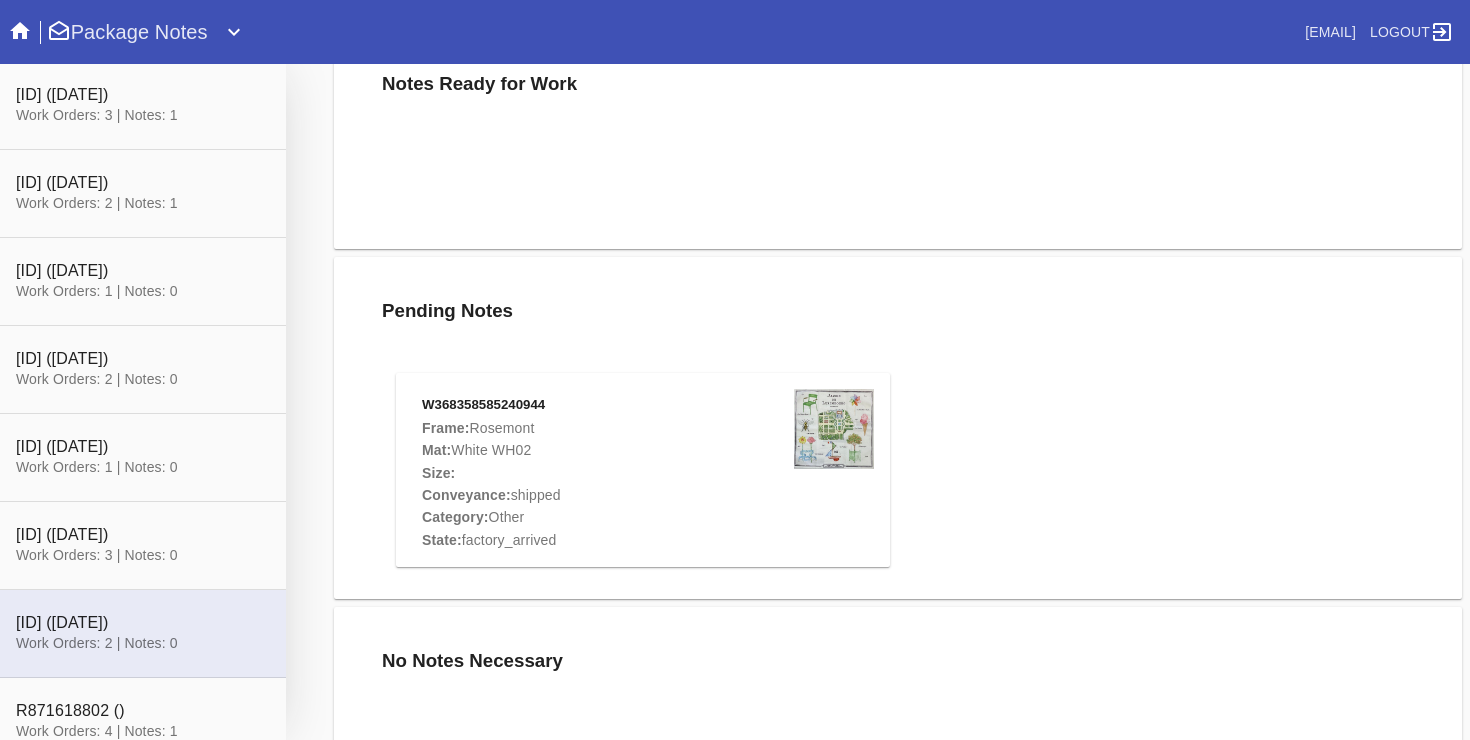 scroll, scrollTop: 538, scrollLeft: 0, axis: vertical 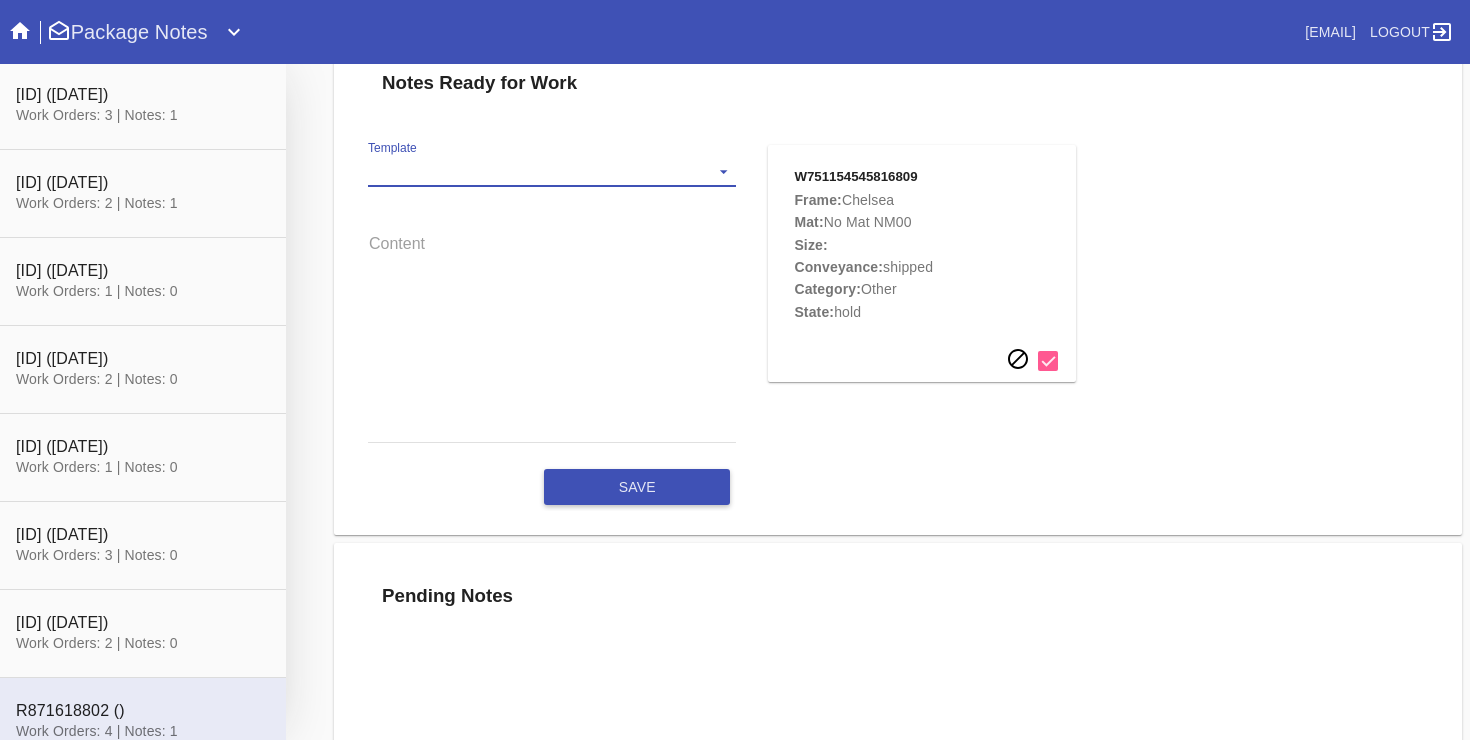 click on "Template
Standard" at bounding box center [552, 172] 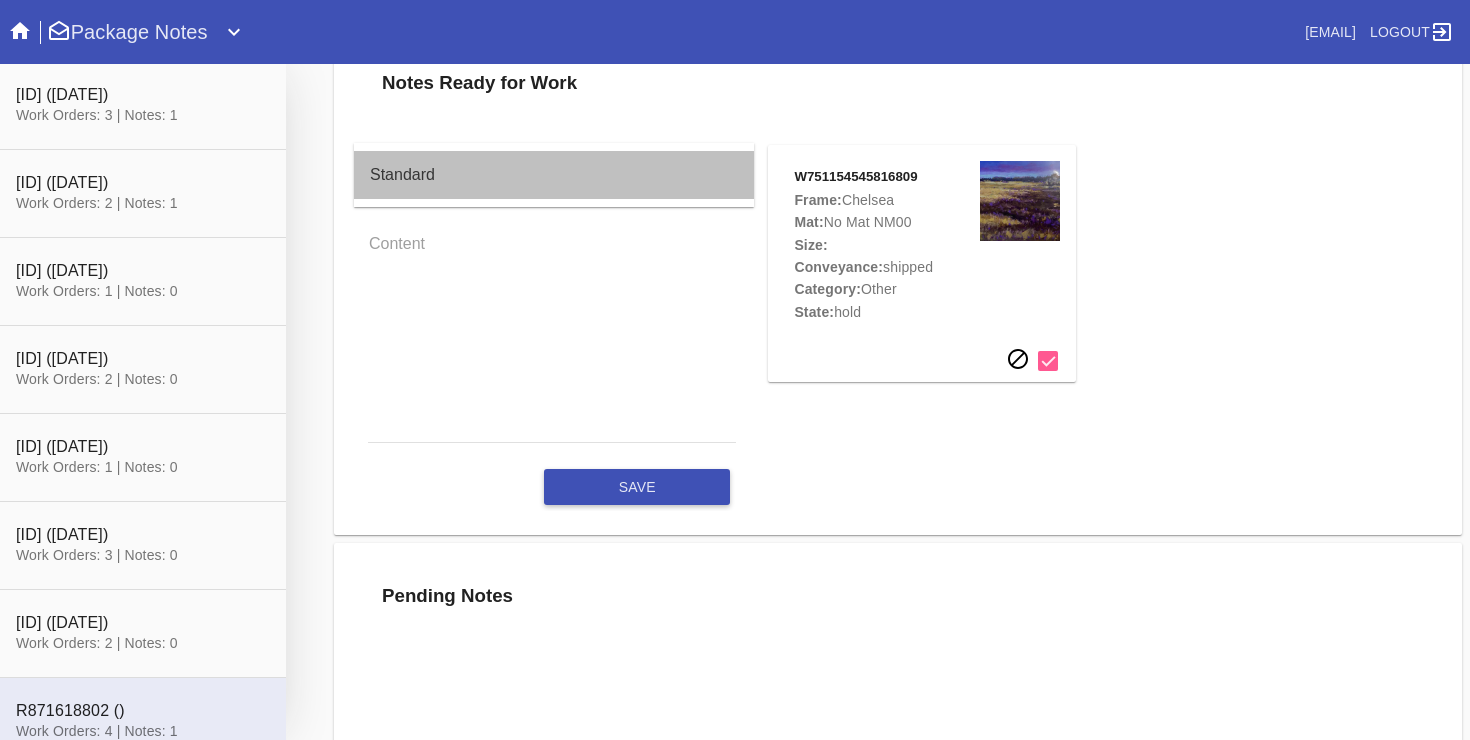 click on "Standard" at bounding box center (554, 175) 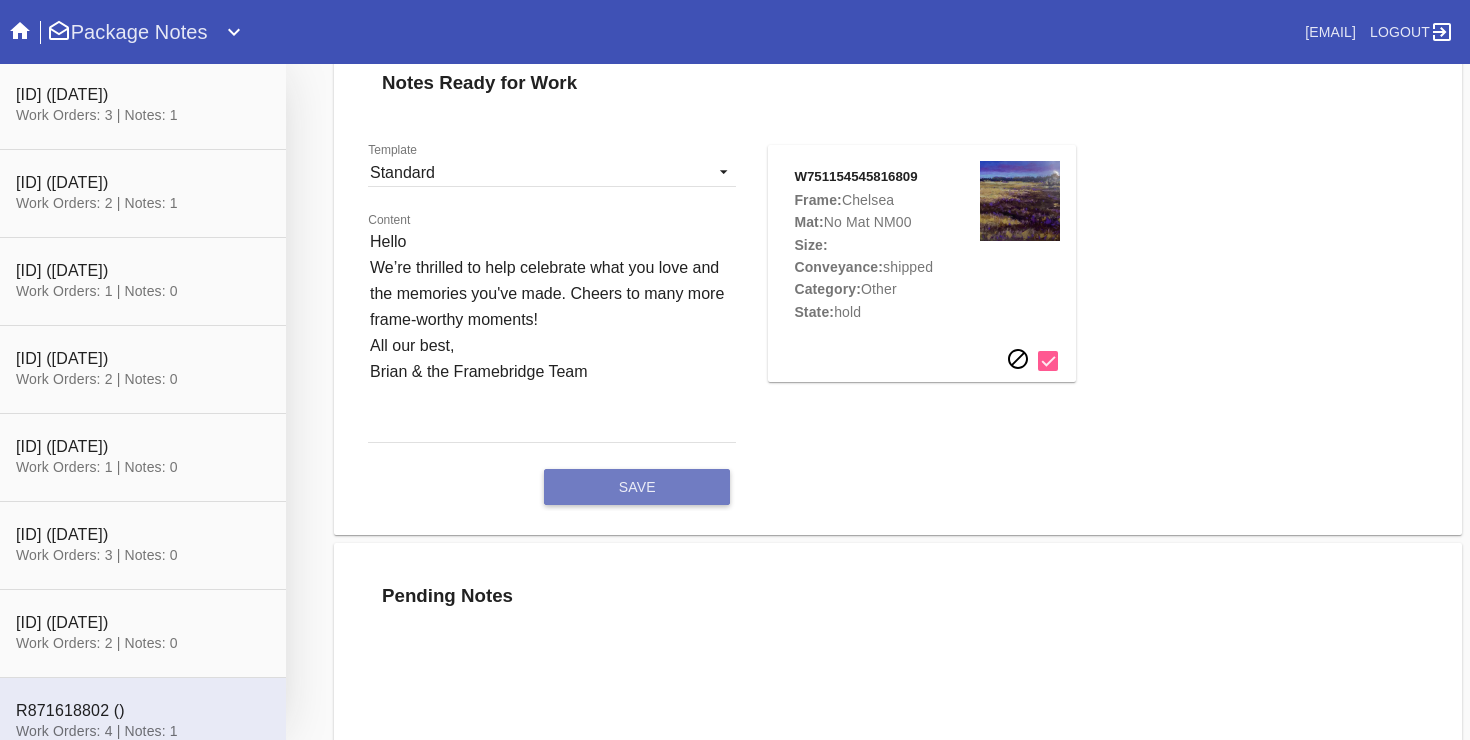 click on "save" 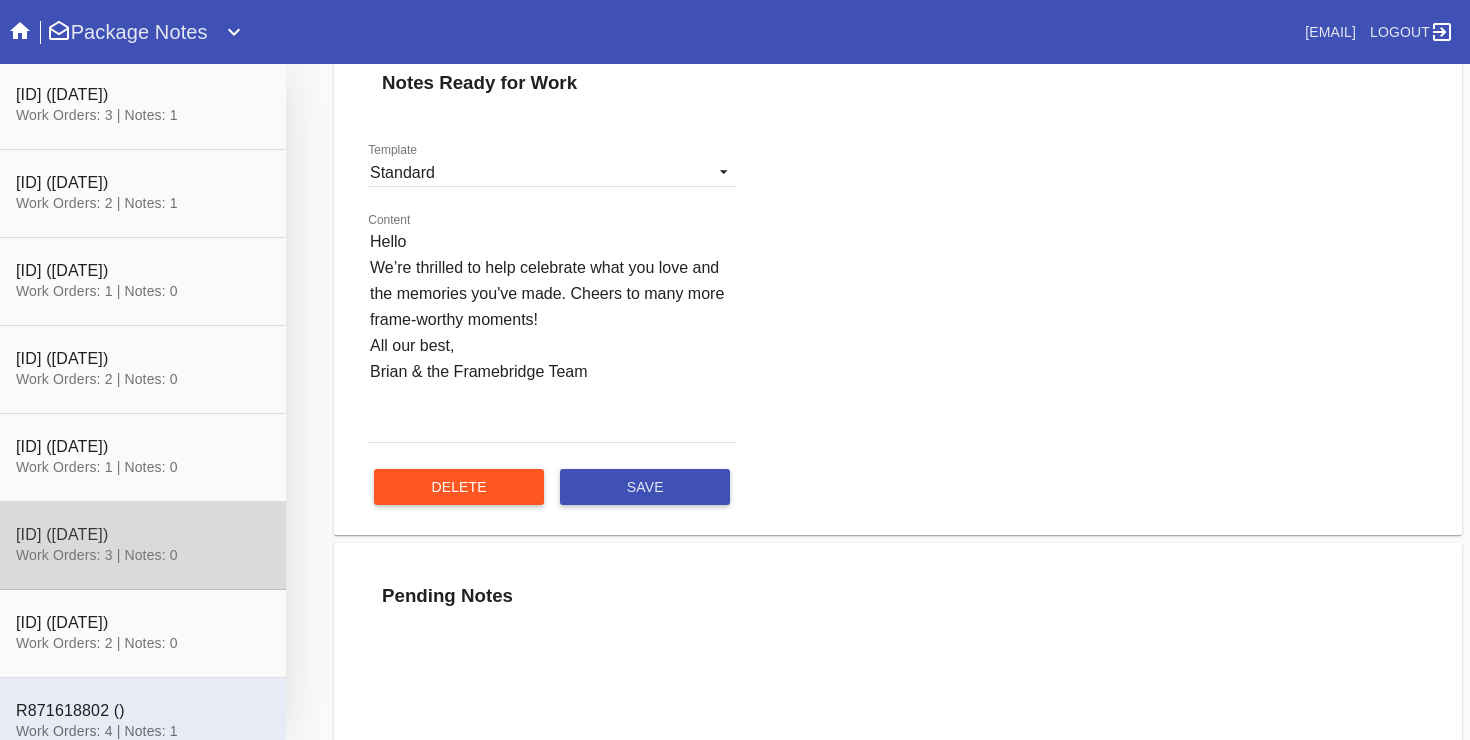 scroll, scrollTop: 792, scrollLeft: 0, axis: vertical 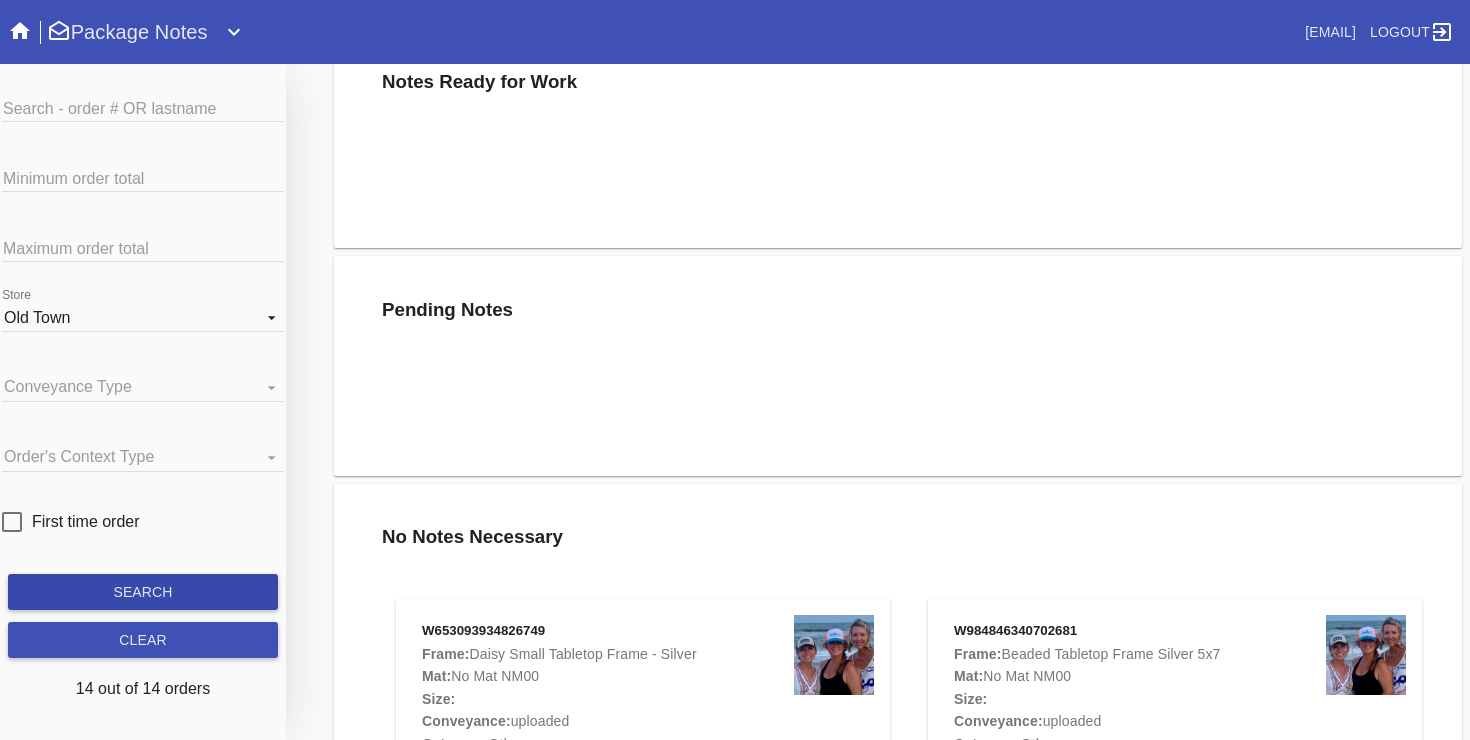 click on "search" at bounding box center [142, 592] 